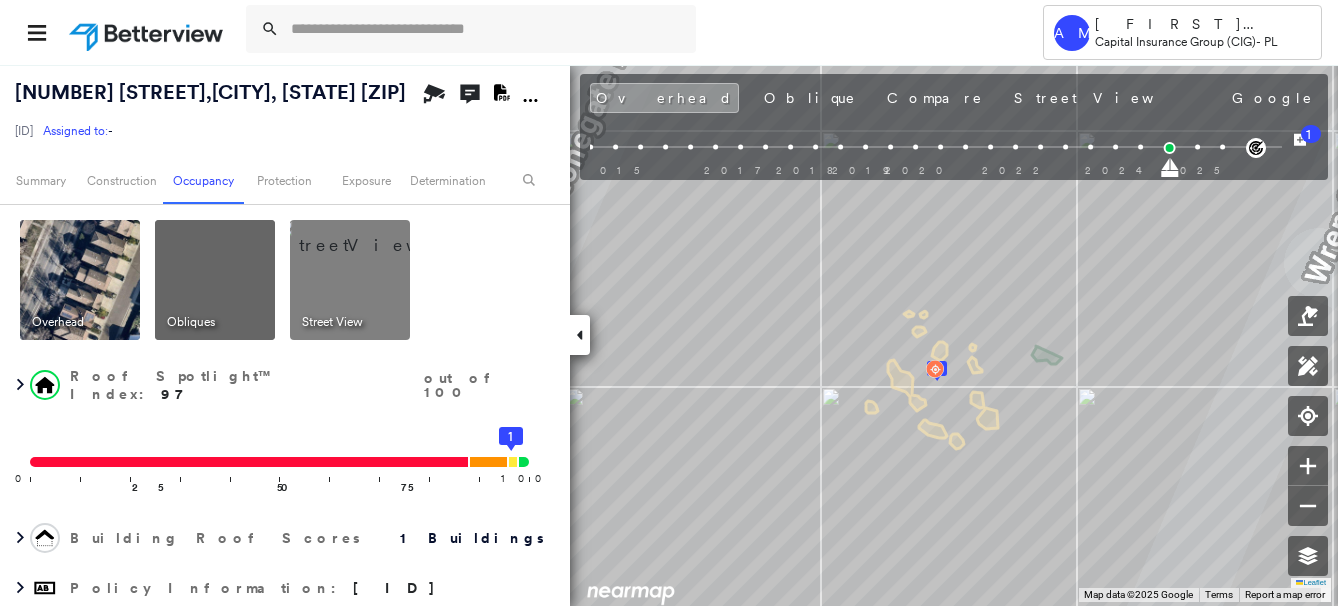 click at bounding box center [487, 29] 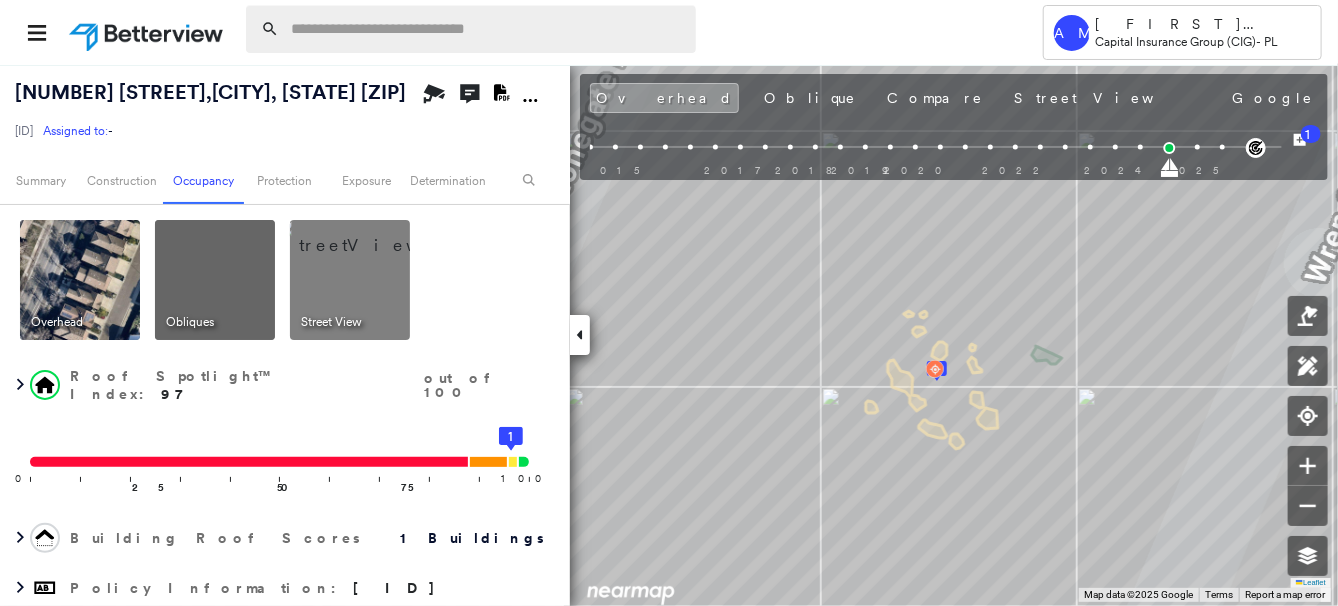 scroll, scrollTop: 0, scrollLeft: 0, axis: both 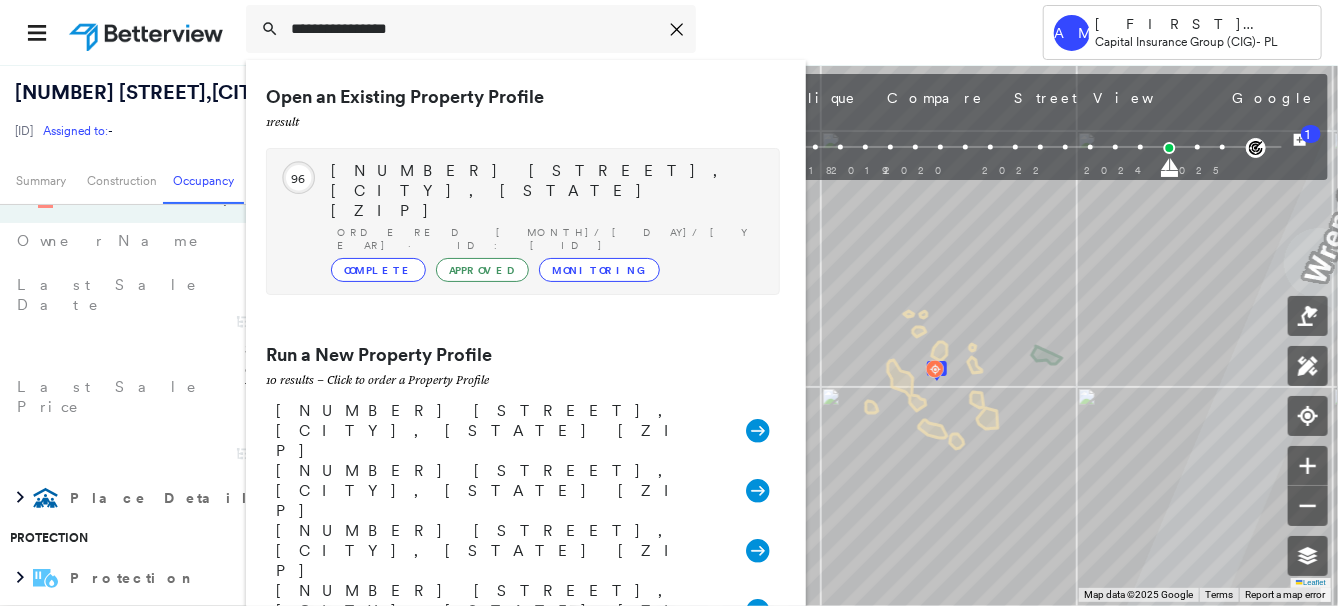 type on "**********" 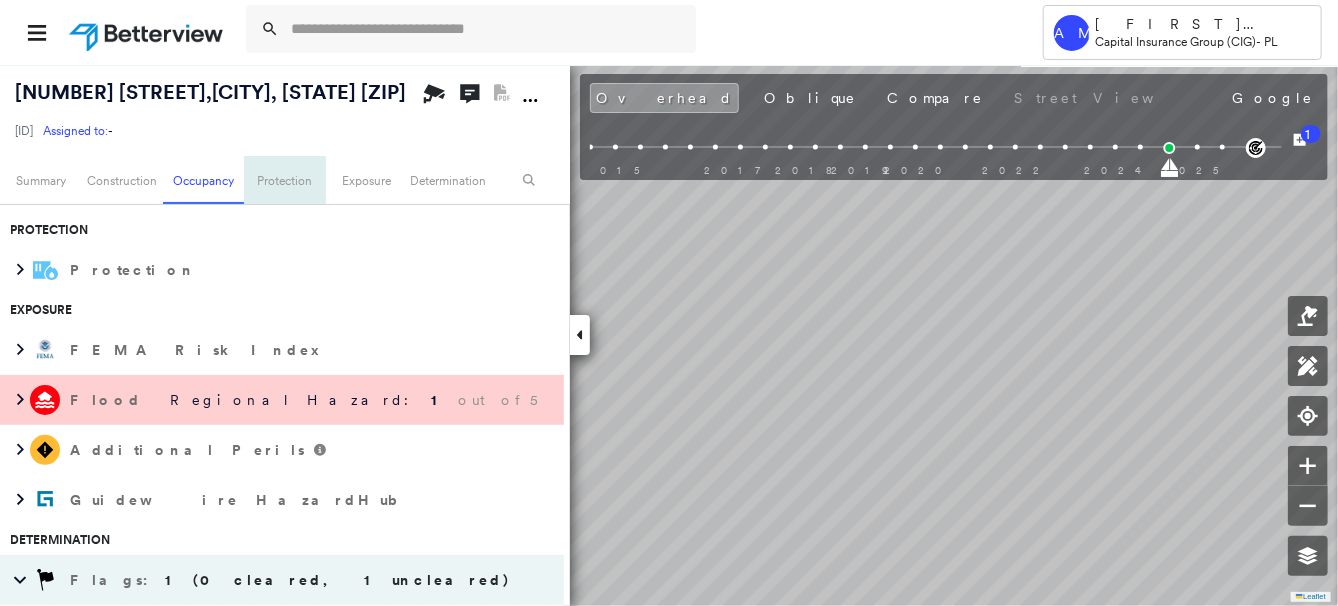 scroll, scrollTop: 448, scrollLeft: 0, axis: vertical 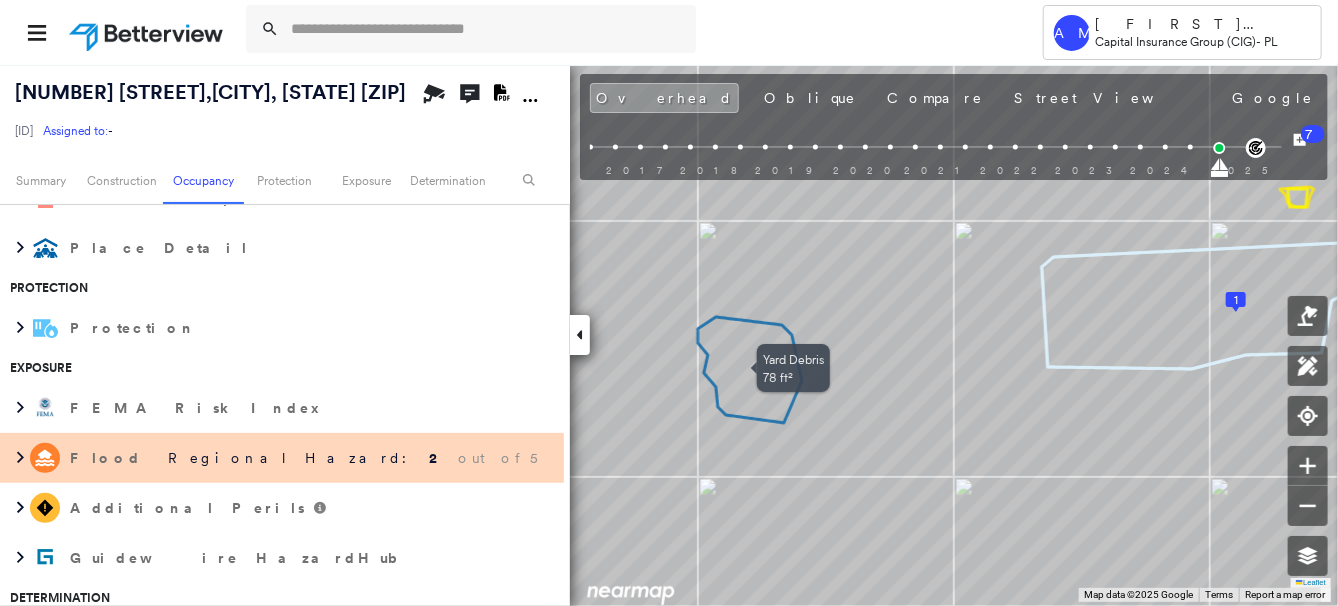 click 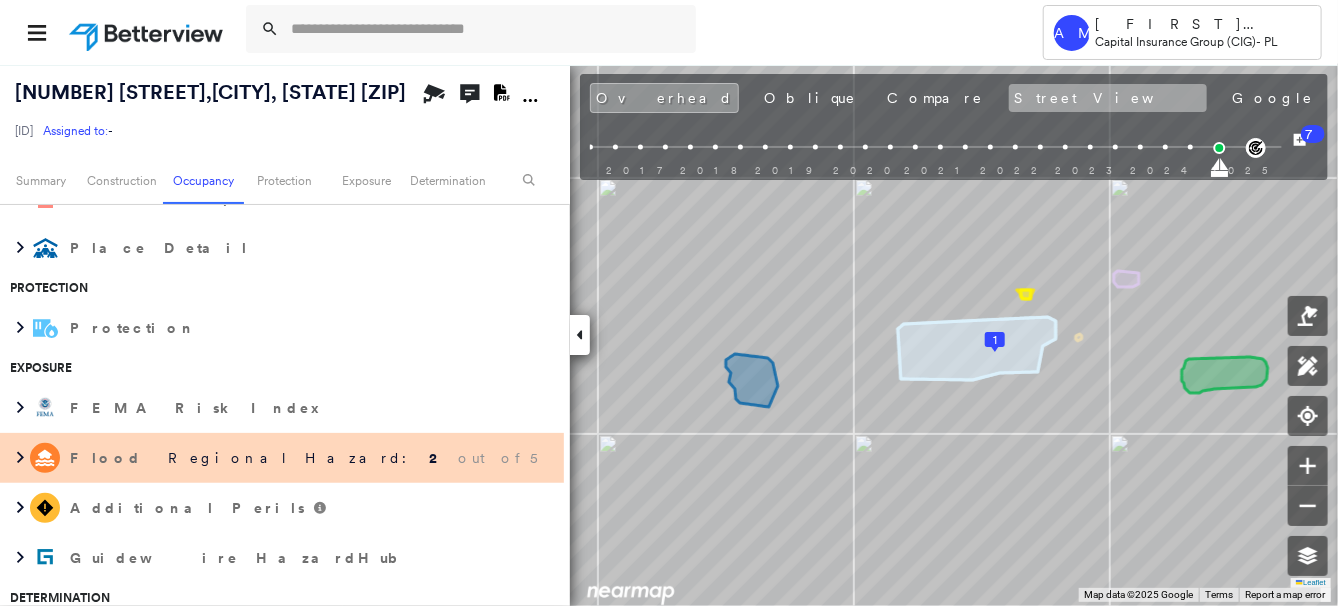 click on "Street View" at bounding box center [1108, 98] 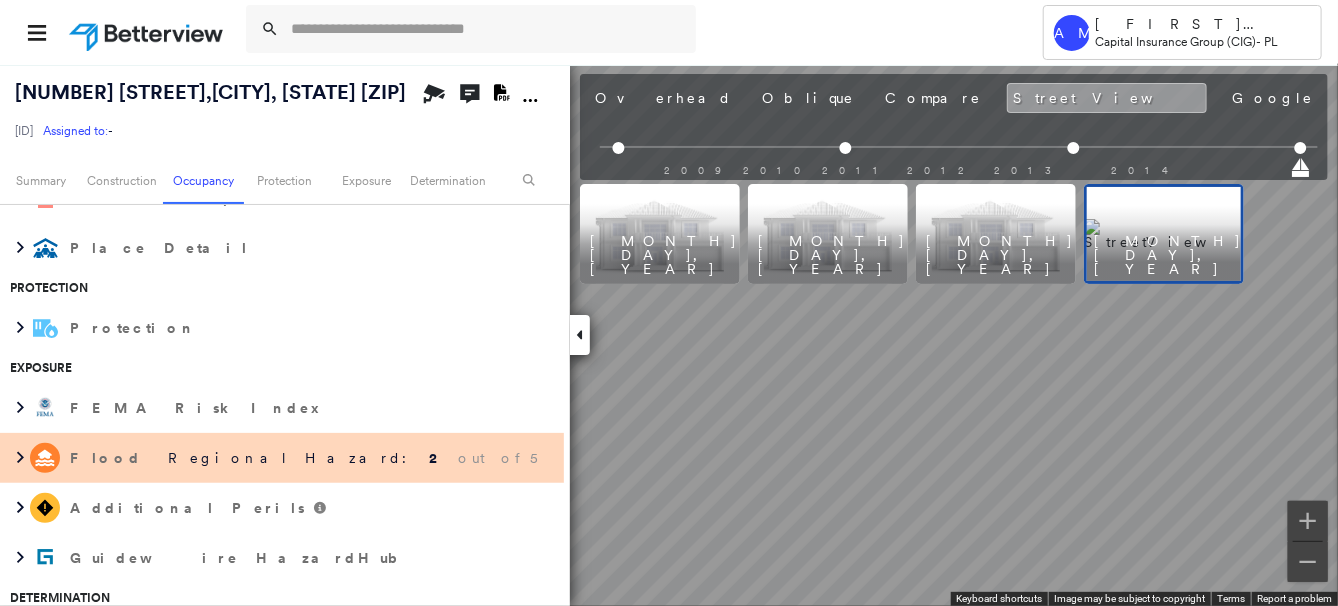 scroll, scrollTop: 0, scrollLeft: 0, axis: both 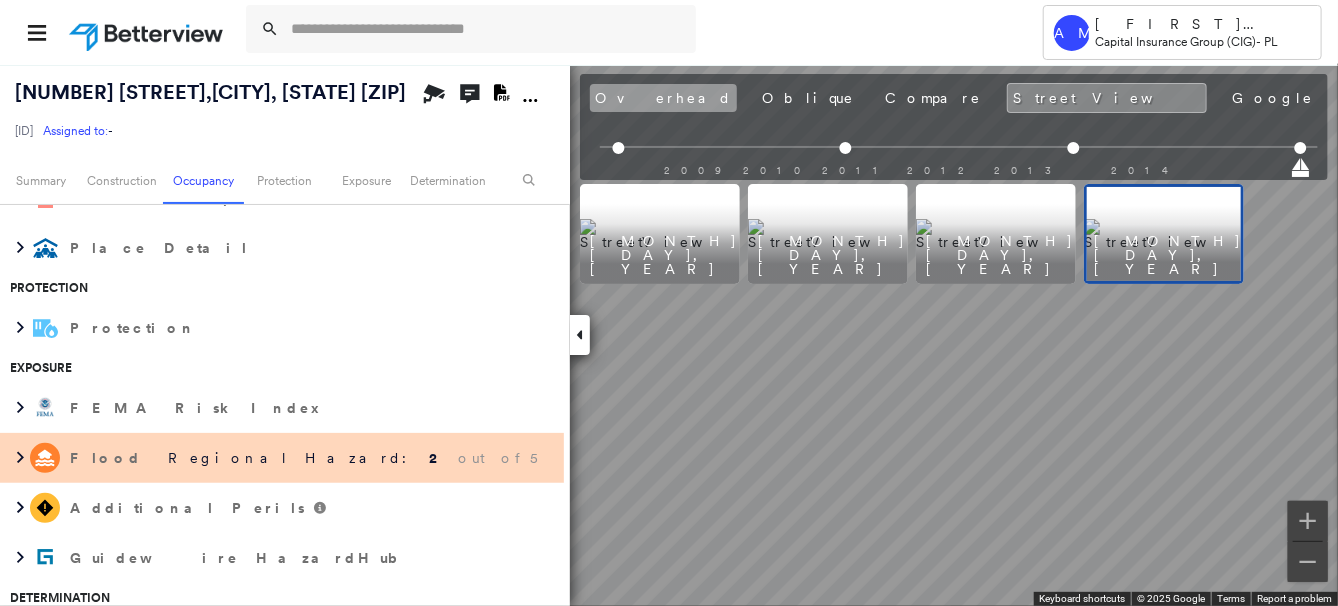 click on "Overhead" at bounding box center (663, 98) 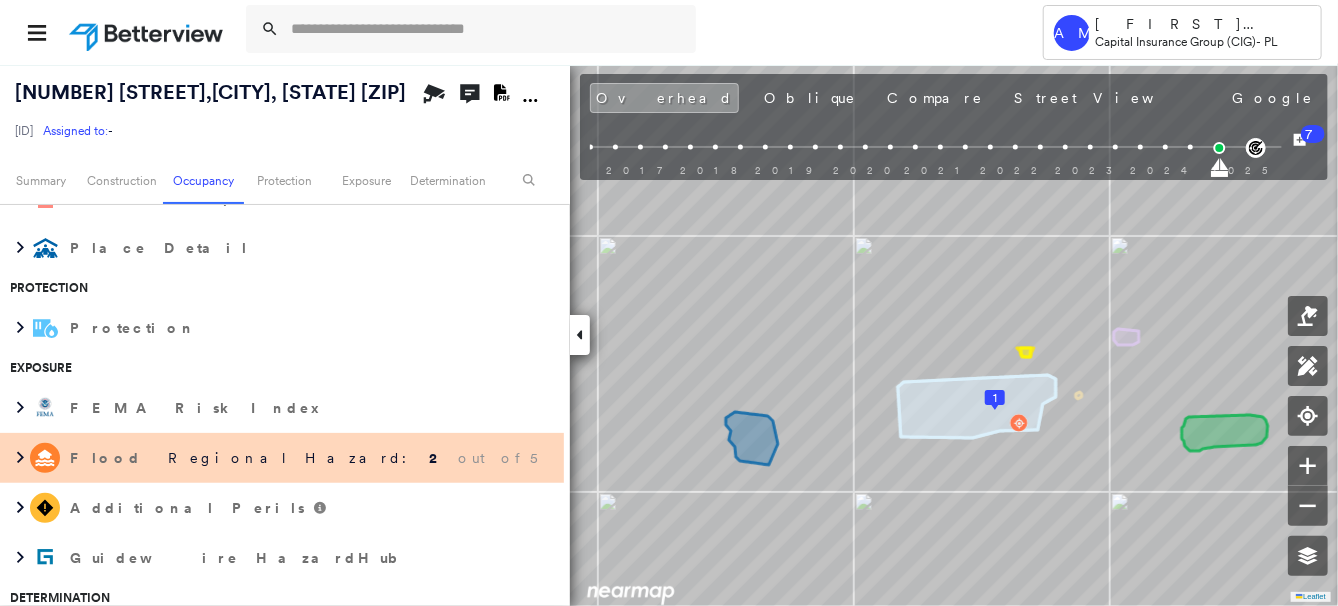 scroll, scrollTop: 0, scrollLeft: 0, axis: both 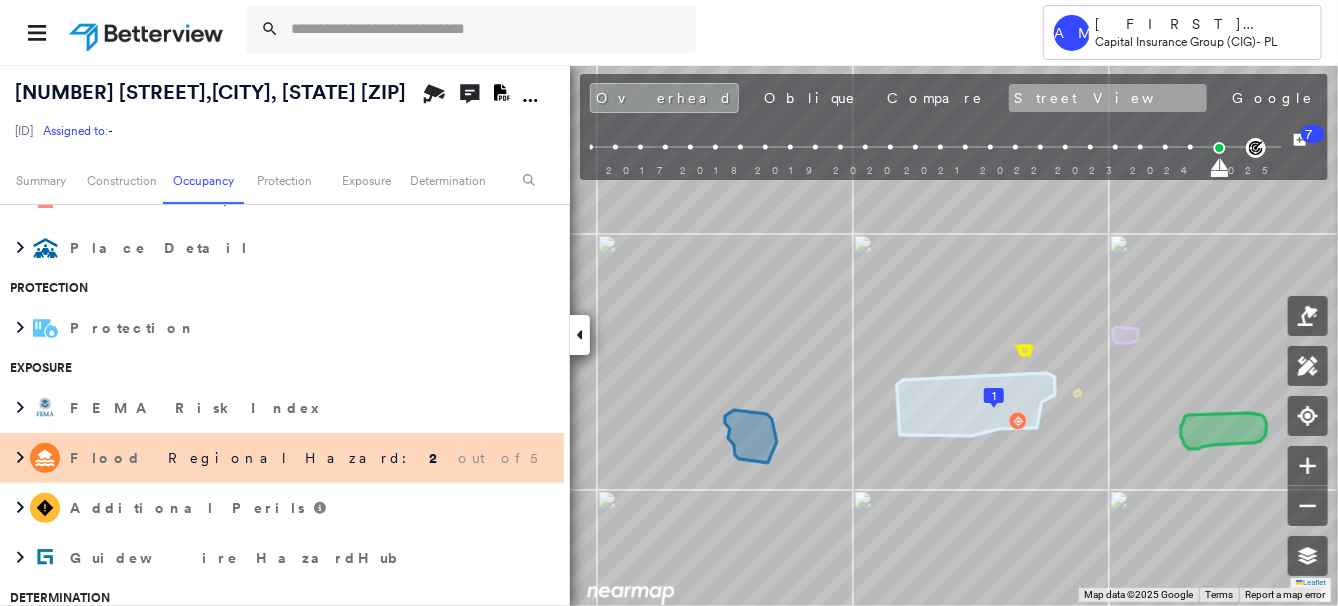 click on "Street View" at bounding box center [1108, 98] 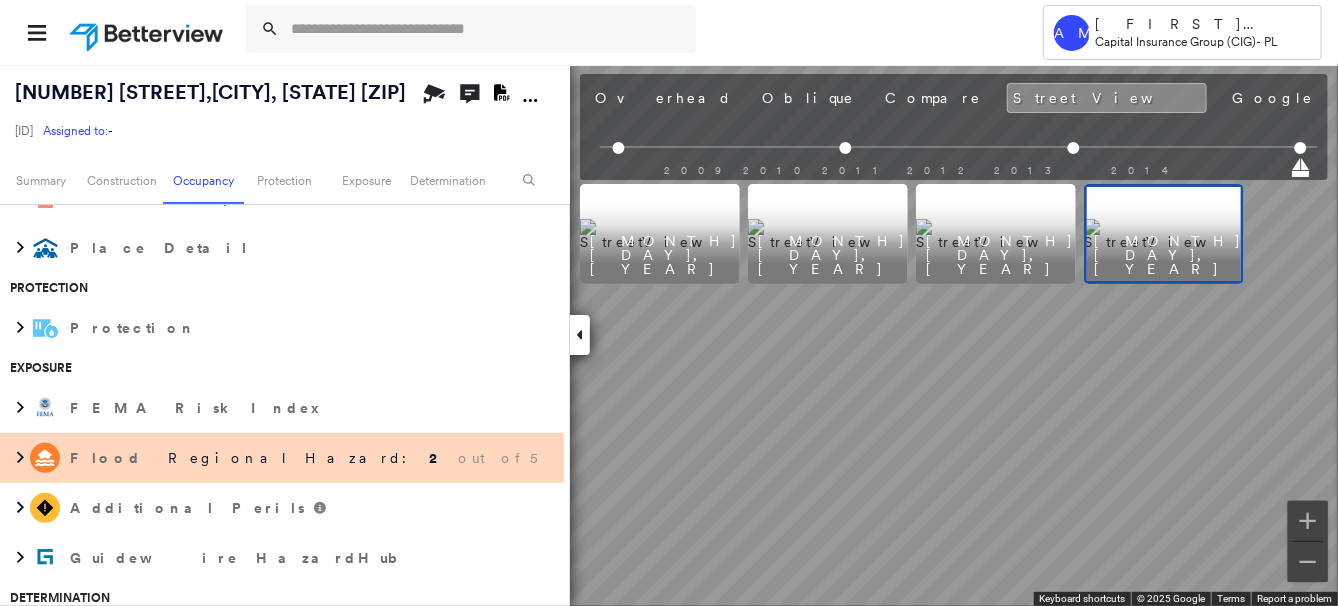 scroll, scrollTop: 0, scrollLeft: 0, axis: both 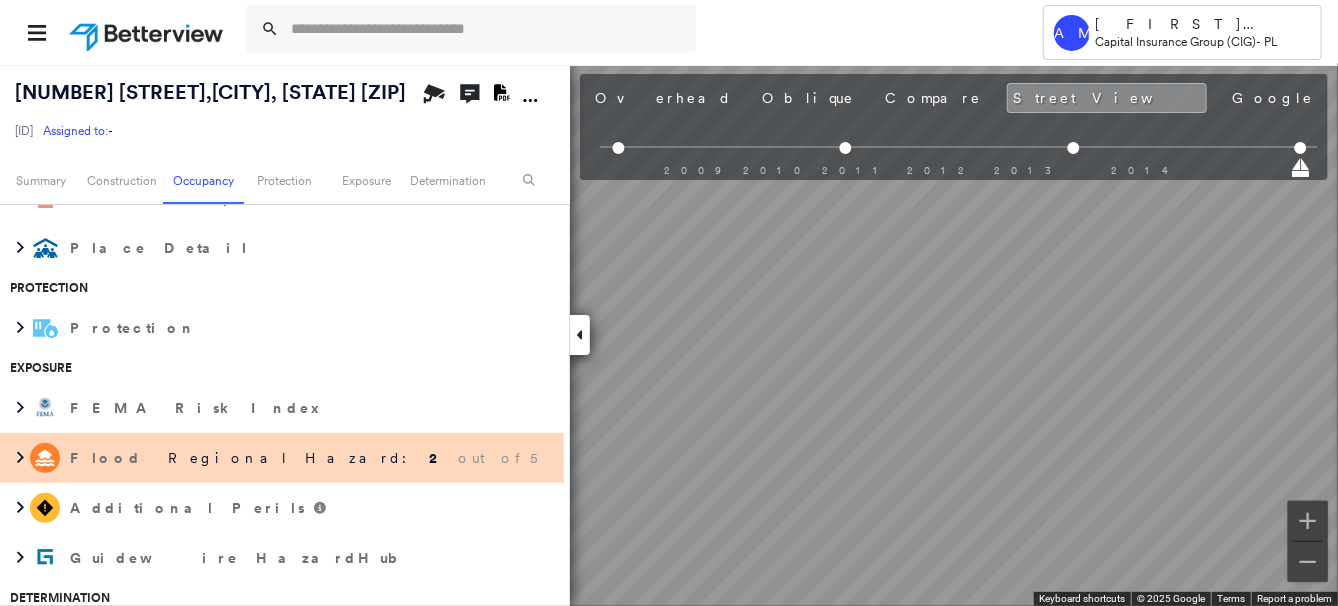click on "Building Roof Scores 1 Buildings Policy Information : [ID] Flags : 2 (0 cleared, 2 uncleared) Construction Roof Spotlights : Ponding, Staining, Solar Panels, Chimney, Vent Property Features : Car, Yard Debris Roof Size & Shape : 1 building - Flat | Roof Coating Assessor and MLS Details BuildZoom - Building Permit Data and Analysis Occupancy Ownership Place Detail Protection Protection Exposure FEMA Risk Index Flood Regional Hazard: 2 out of 5 Additional Perils Guidewire HazardHub Determination Flags : 2 (0 cleared, 2 uncleared) Uncleared Flags (2) Cleared Flags (0) Low Low Priority Flagged [MONTH]/[DAY]/[YEAR] Clear SOLR Solar Panels Flagged [MONTH]/[DAY]/[YEAR] Clear Action Taken New Entry History General 7" at bounding box center (669, 335) 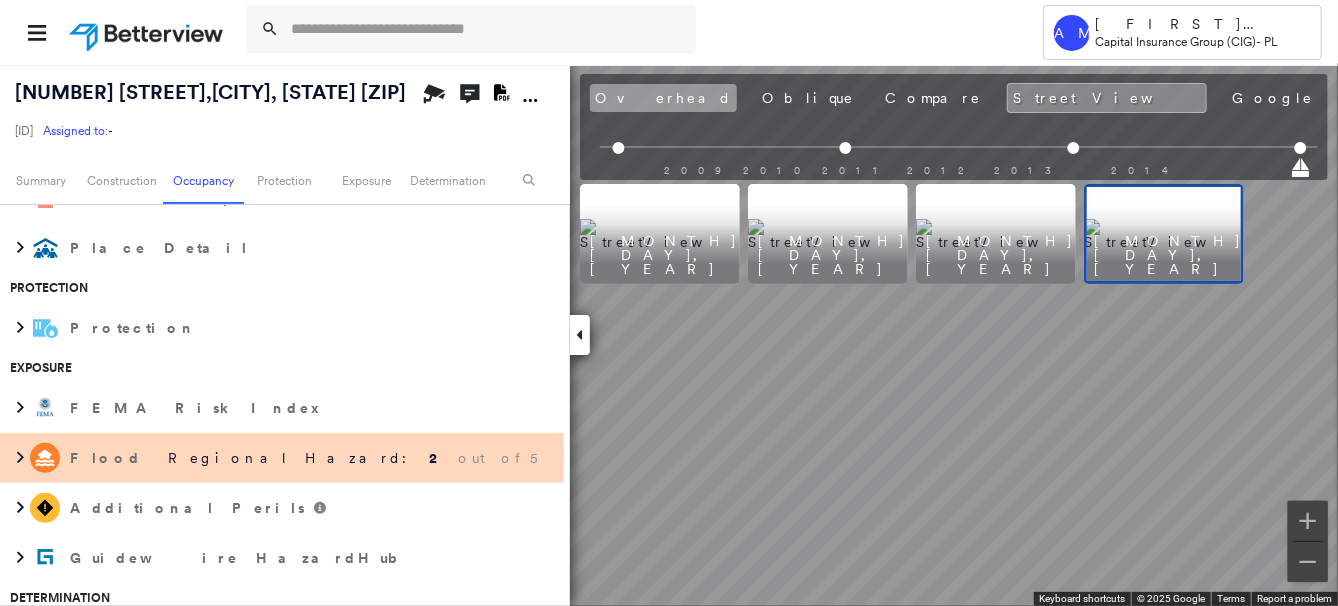 click on "Overhead" at bounding box center (663, 98) 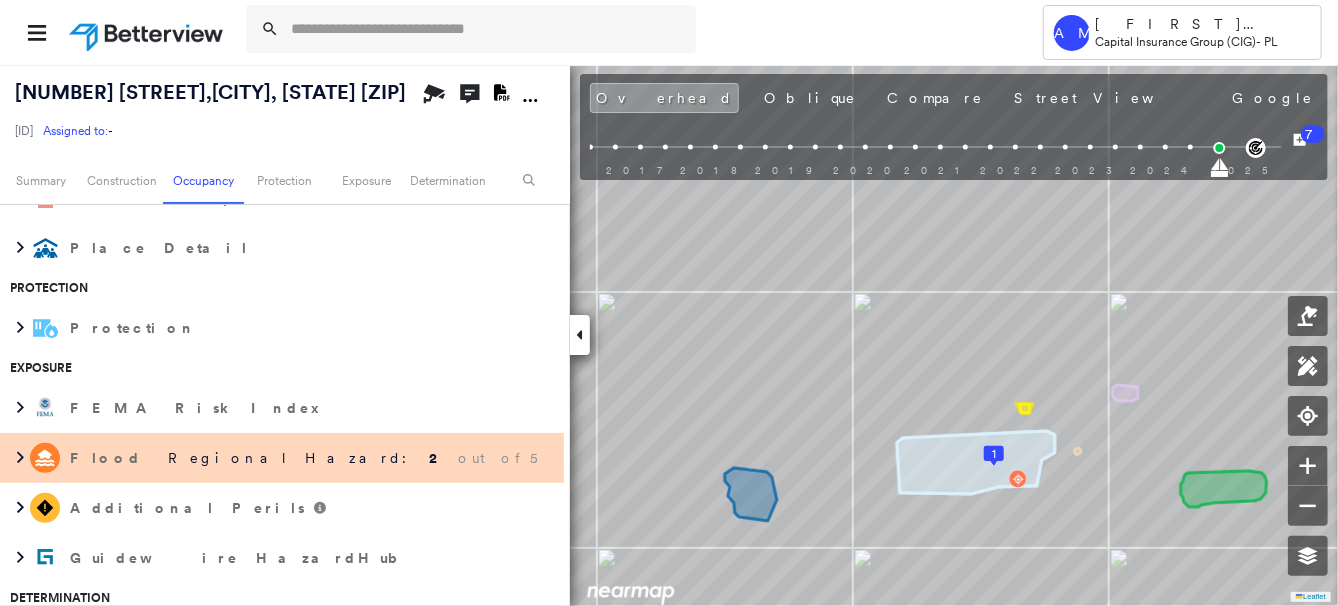 scroll, scrollTop: 0, scrollLeft: 0, axis: both 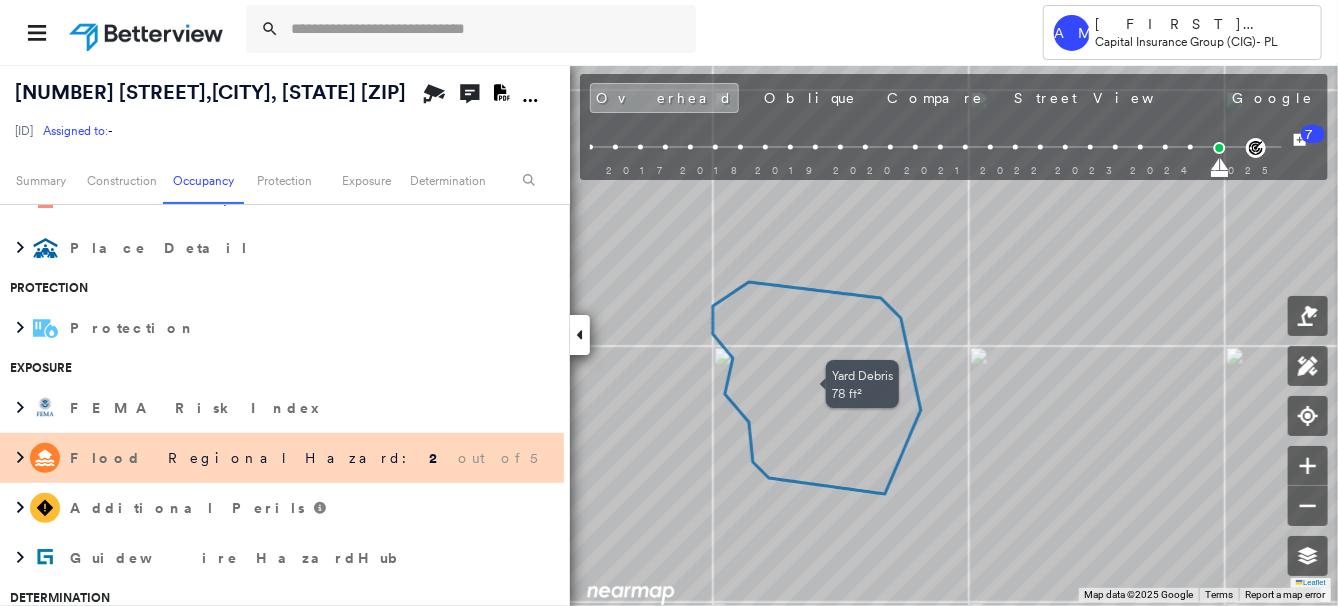 drag, startPoint x: 904, startPoint y: 435, endPoint x: 857, endPoint y: 445, distance: 48.052055 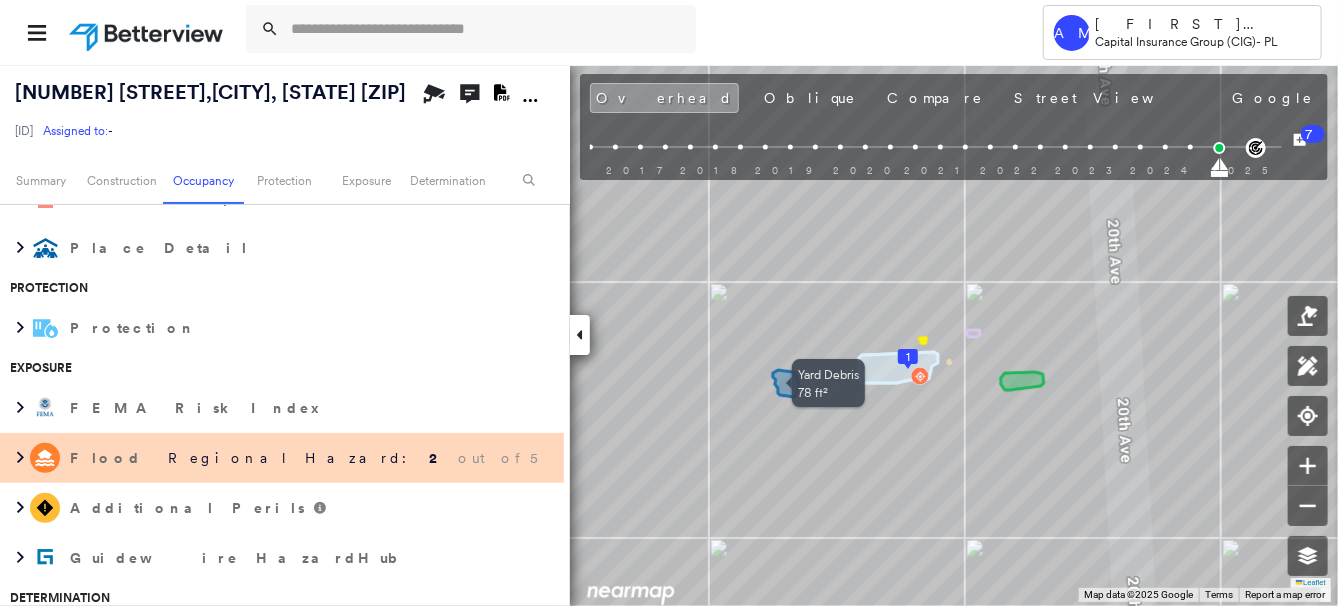 click 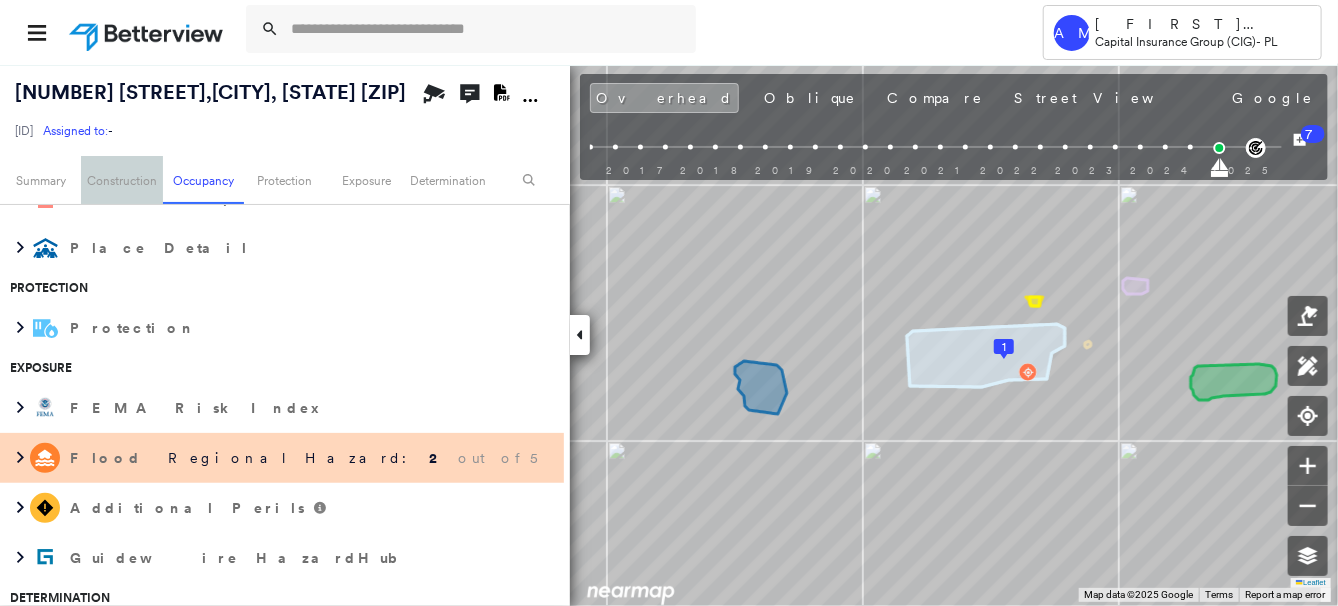 click on "Construction" at bounding box center [121, 180] 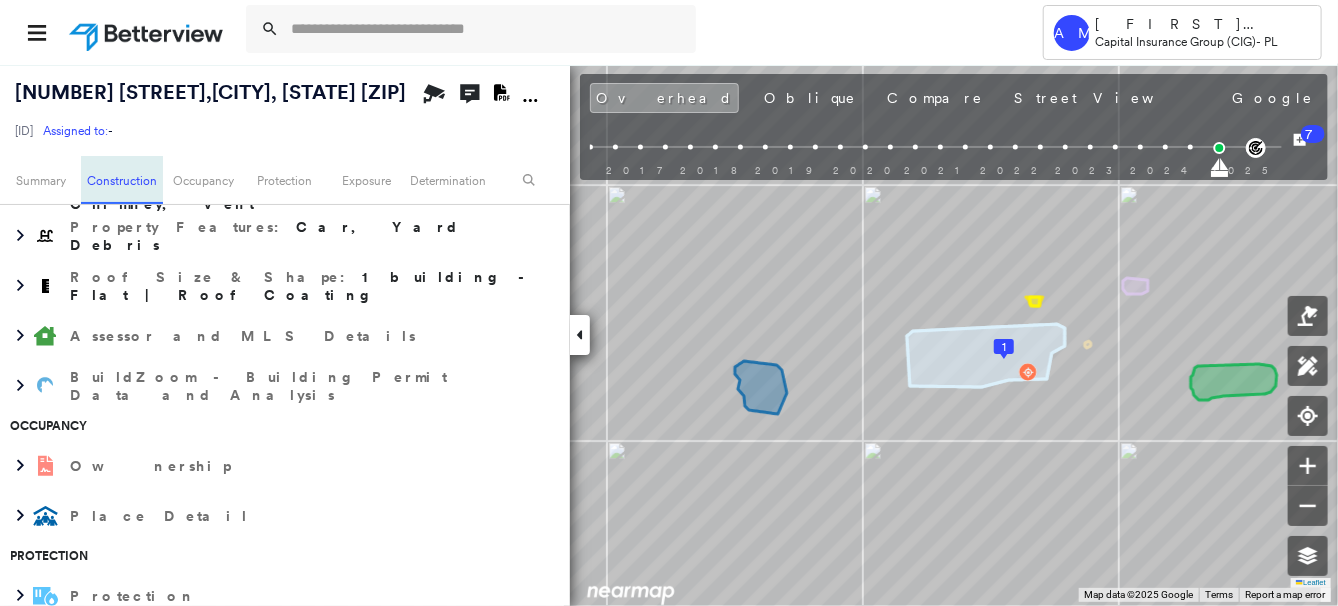 scroll, scrollTop: 463, scrollLeft: 0, axis: vertical 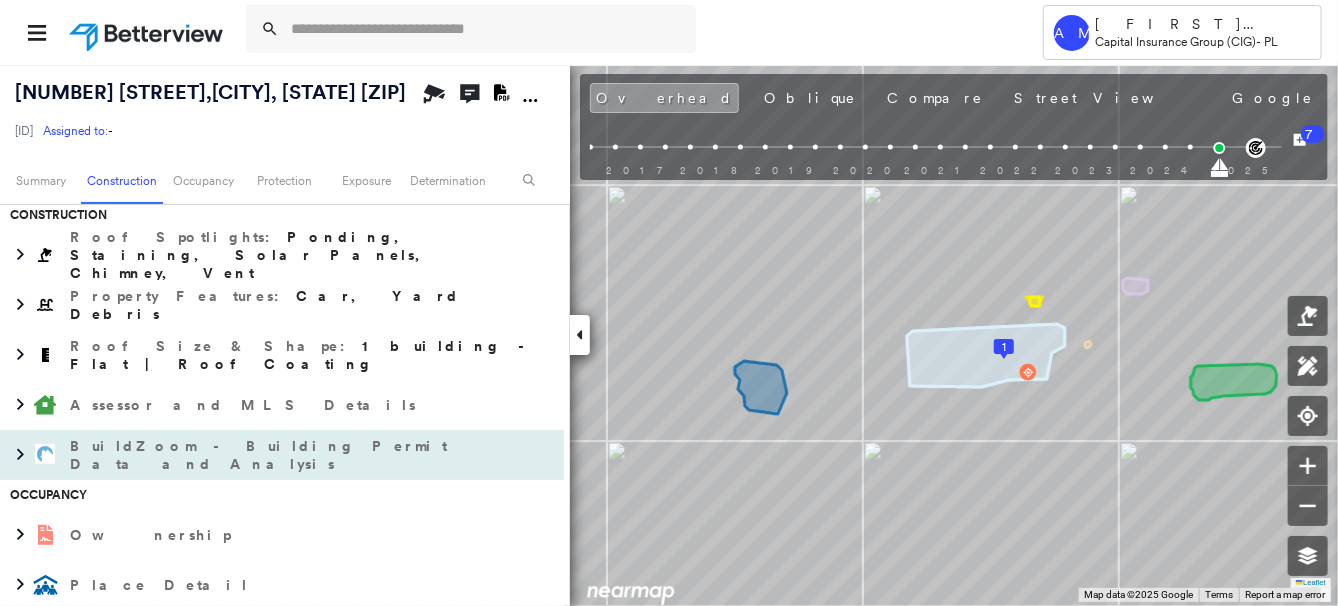 click on "BuildZoom - Building Permit Data and Analysis" at bounding box center [262, 455] 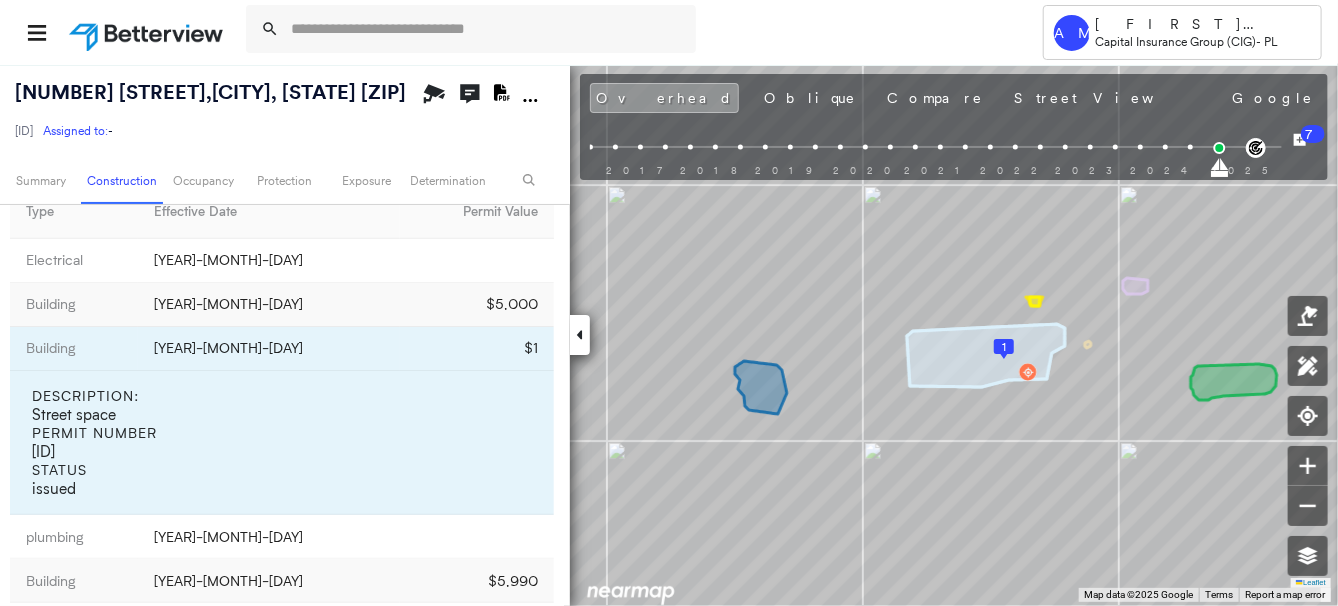scroll, scrollTop: 1163, scrollLeft: 0, axis: vertical 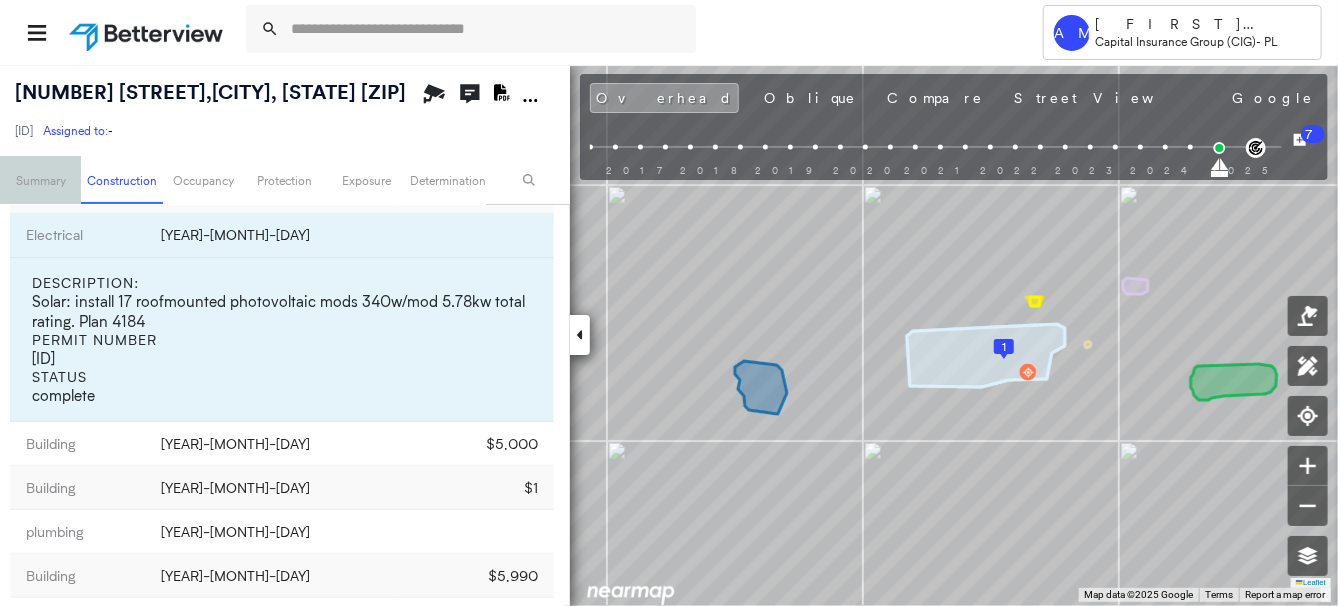 click on "Summary" at bounding box center (40, 180) 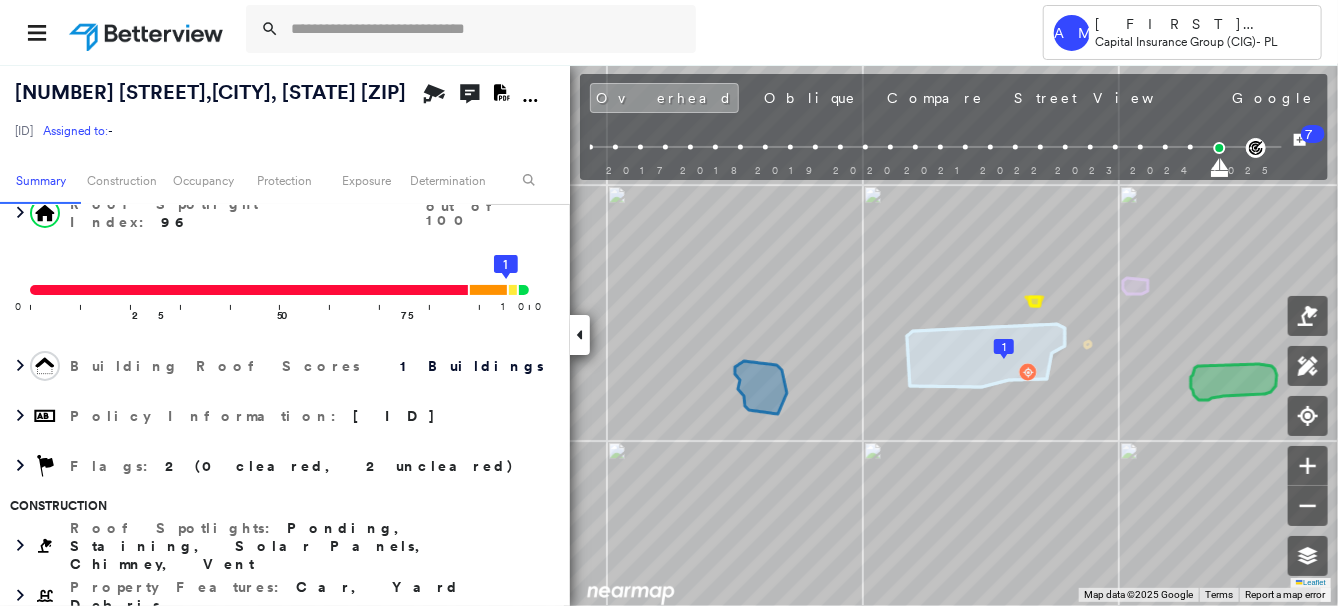 scroll, scrollTop: 11, scrollLeft: 0, axis: vertical 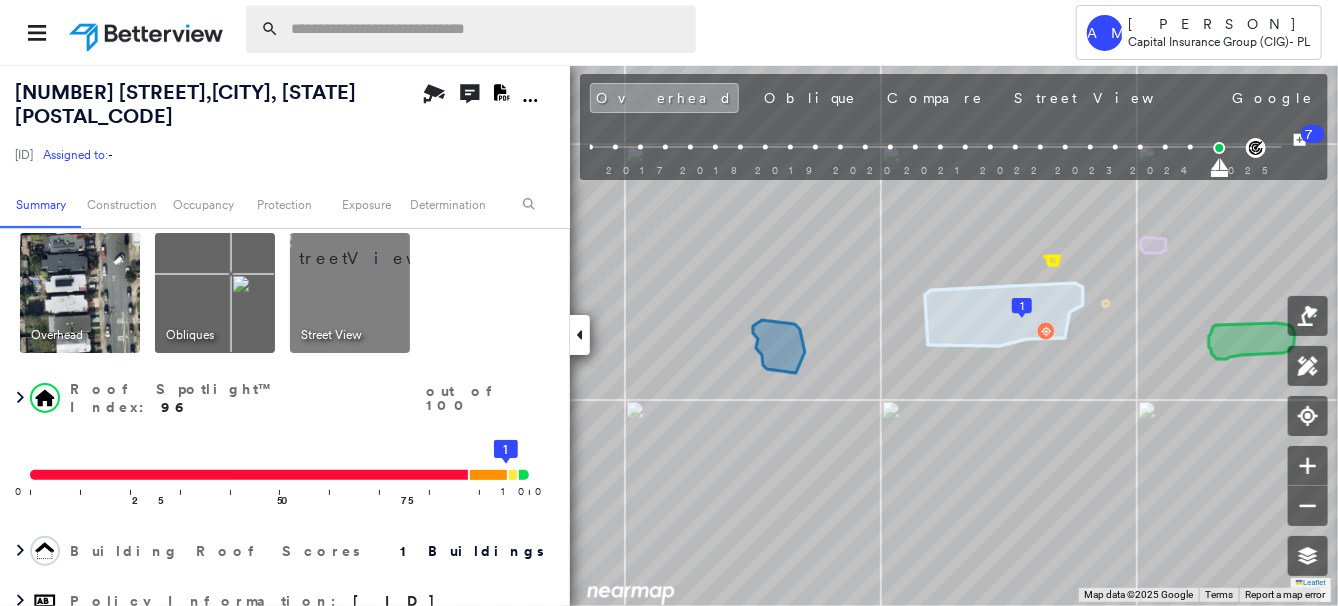 click at bounding box center (487, 29) 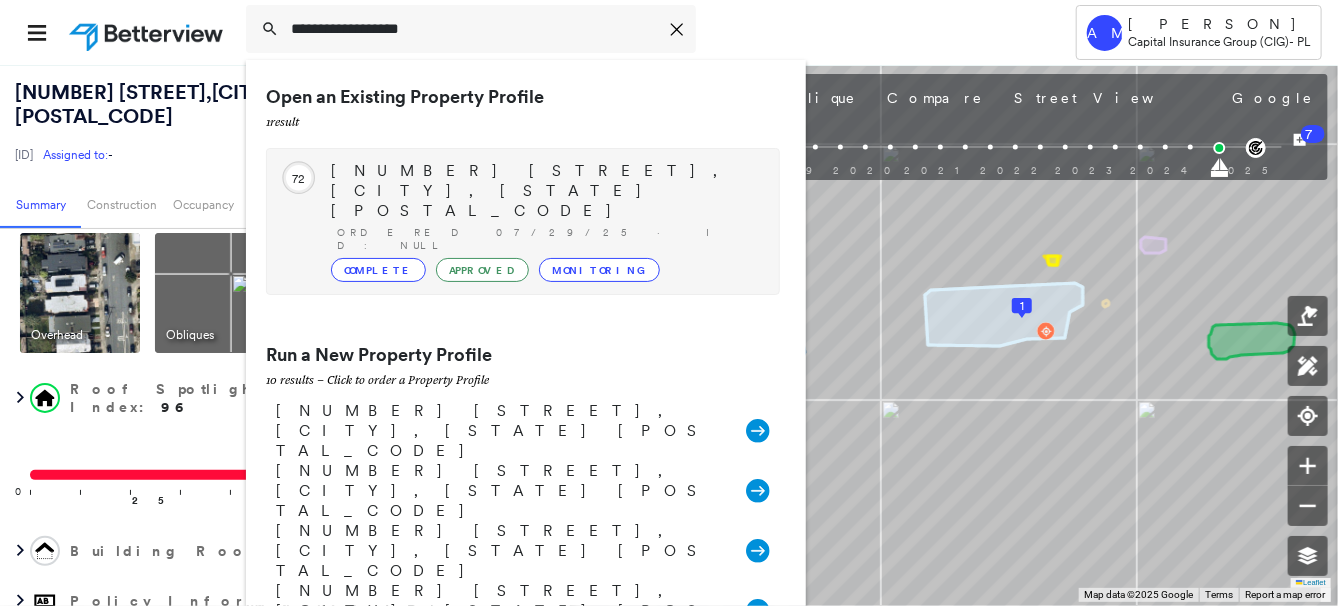 type on "**********" 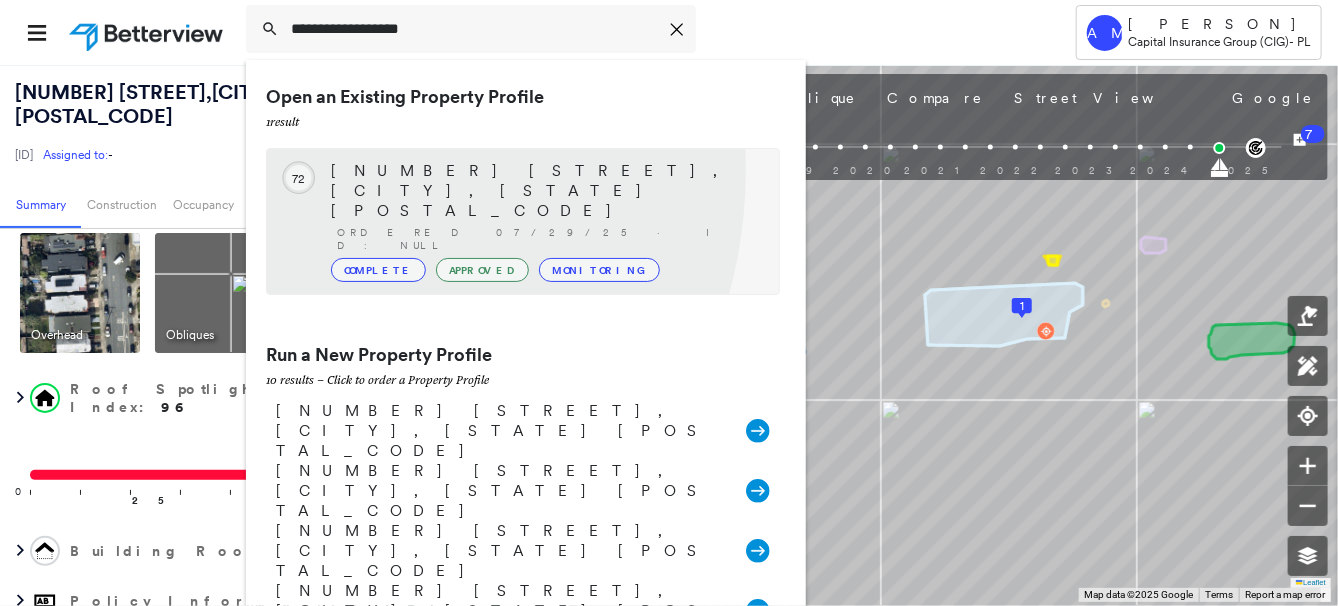 click 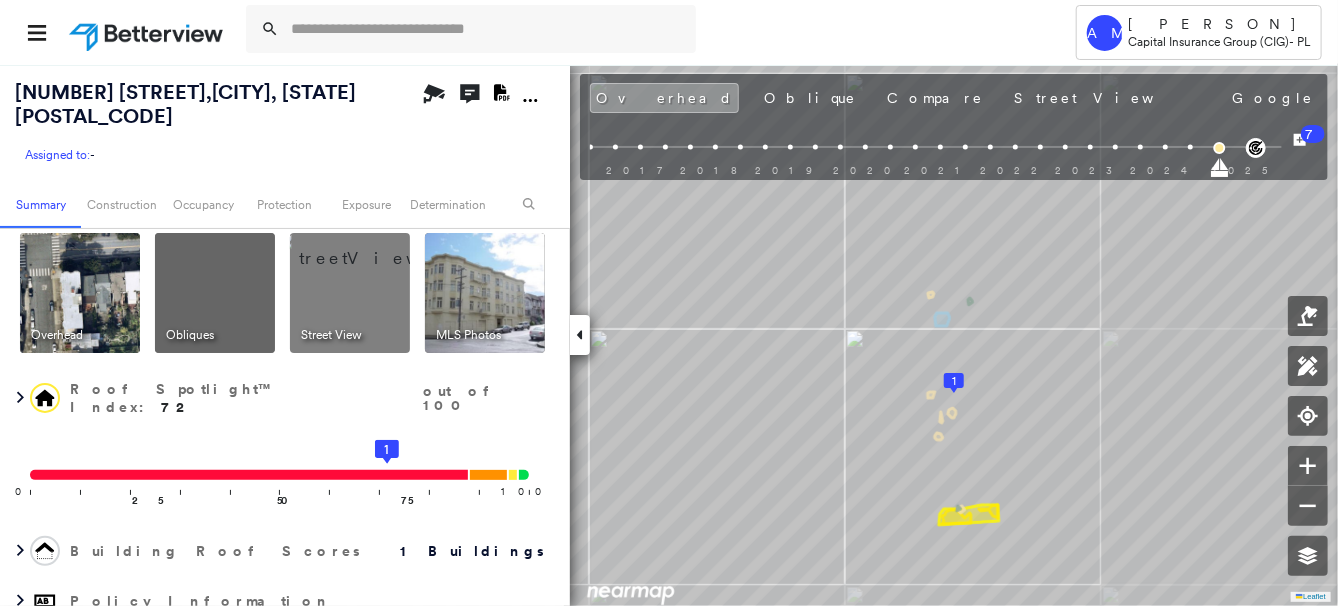 scroll, scrollTop: 0, scrollLeft: 0, axis: both 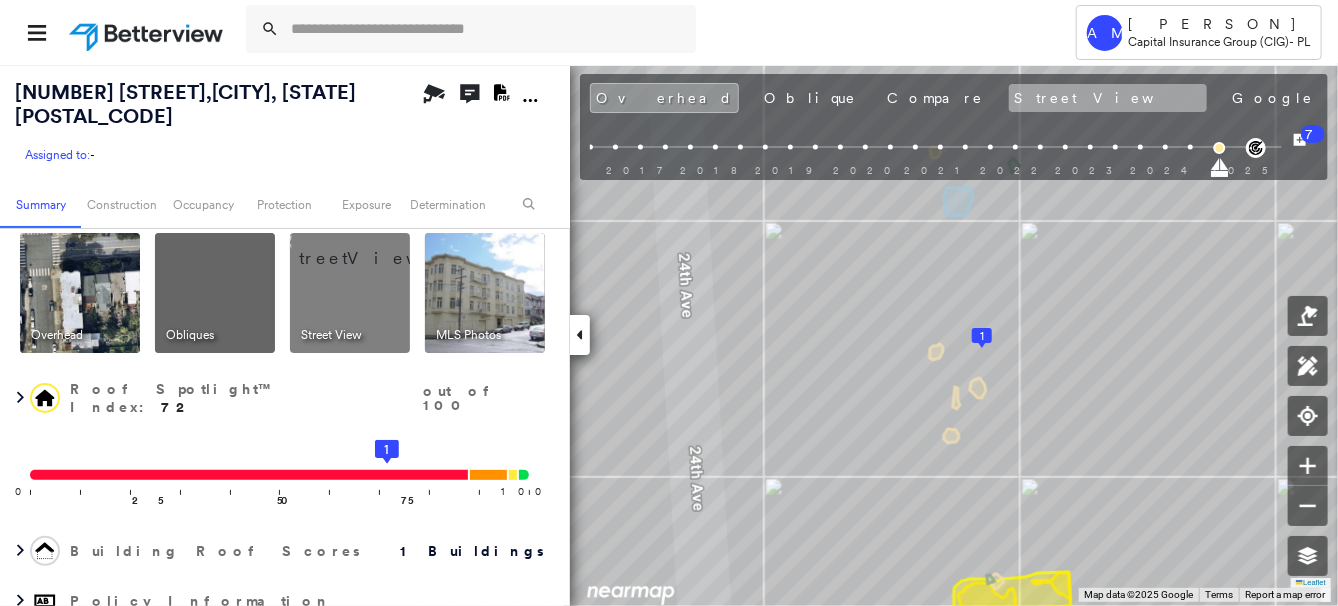 click on "Street View" at bounding box center (1108, 98) 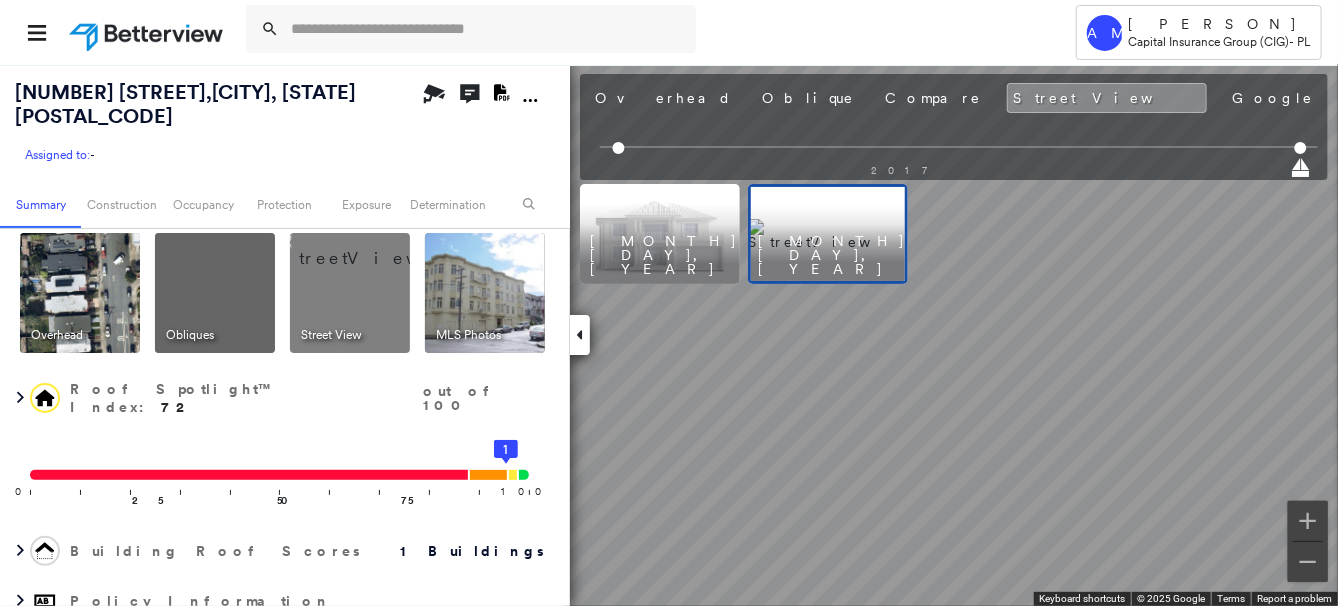scroll, scrollTop: 0, scrollLeft: 0, axis: both 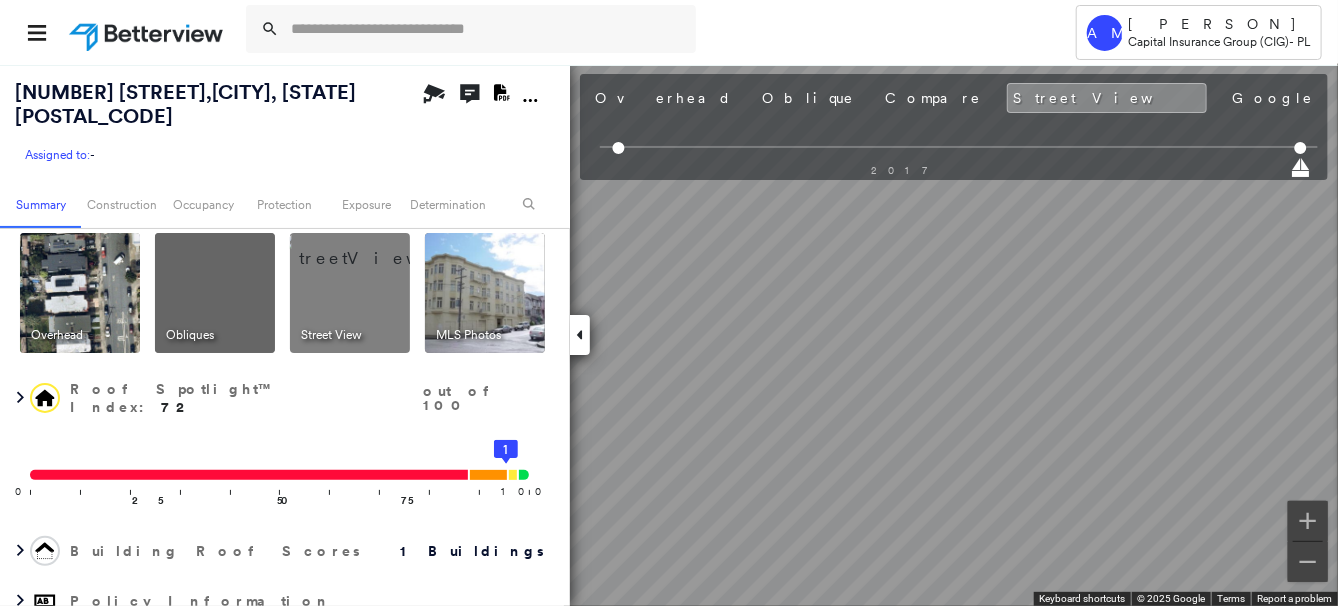 click on "Tower AM April MacLean Capital Insurance Group (CIG)  -   PL 600  24th Ave ,  San Francisco, CA 94121 Assigned to:  - Assigned to:  - Assigned to:  - Open Comments Download PDF Report Summary Construction Occupancy Protection Exposure Determination Overhead Obliques Street View MLS Photos Roof Spotlight™ Index :  72 out of 100 0 100 25 50 75 1 Building Roof Scores 1 Buildings Policy Information Flags :  1 (0 cleared, 1 uncleared) Construction Roof Spotlights :  Ponding, Staining, Vent, Satellite Dish, Roof Equipment Property Features Roof Size & Shape :  1 building  - Hip | Asphalt Shingle Assessor and MLS Details BuildZoom - Building Permit Data and Analysis Occupancy Ownership Place Detail Protection Protection Exposure FEMA Risk Index Flood Regional Hazard: 2   out of  5 Crime Regional Hazard: 3   out of  5 Additional Perils Guidewire HazardHub Determination Flags :  1 (0 cleared, 1 uncleared) Uncleared Flags (1) Cleared Flags  (0) Low Low Priority Flagged 07/29/25 Clear Action Taken New Entry History 7" at bounding box center [669, 303] 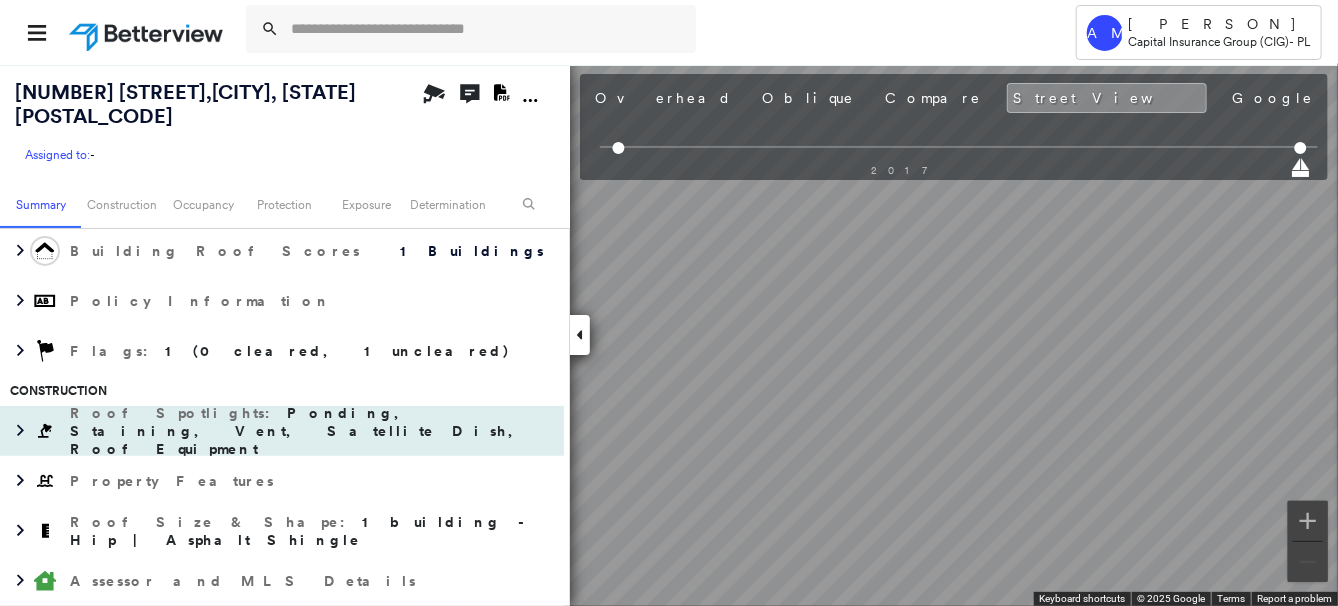 scroll, scrollTop: 411, scrollLeft: 0, axis: vertical 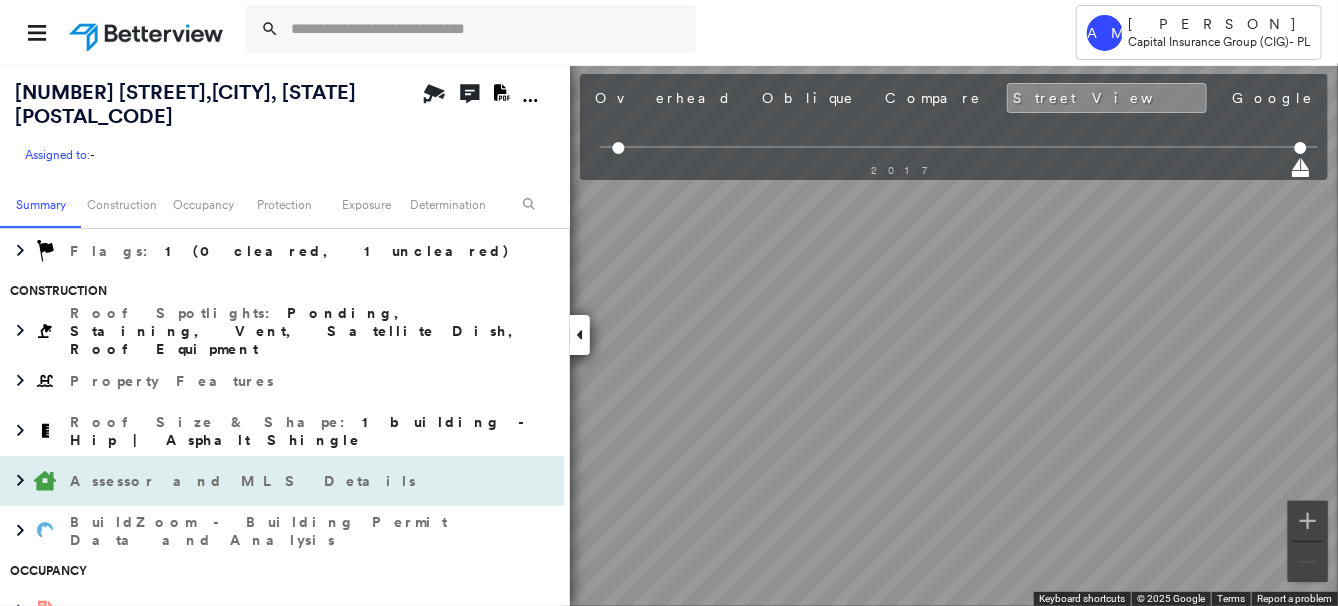 click on "Assessor and MLS Details" at bounding box center [245, 481] 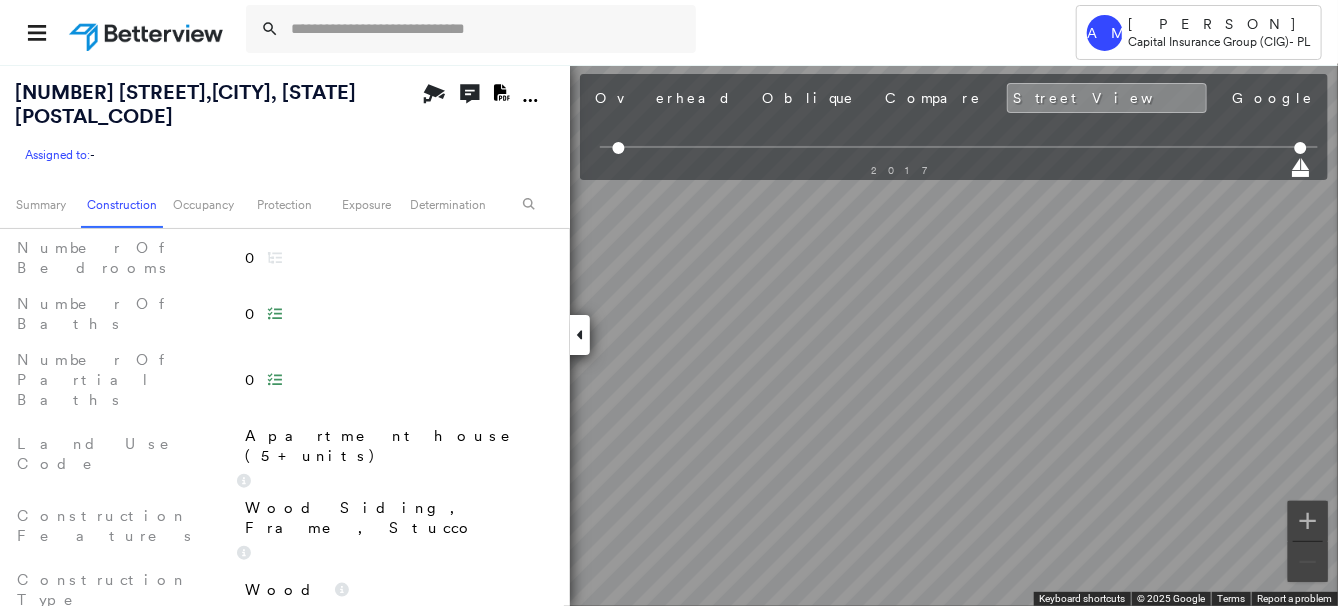 scroll, scrollTop: 1111, scrollLeft: 0, axis: vertical 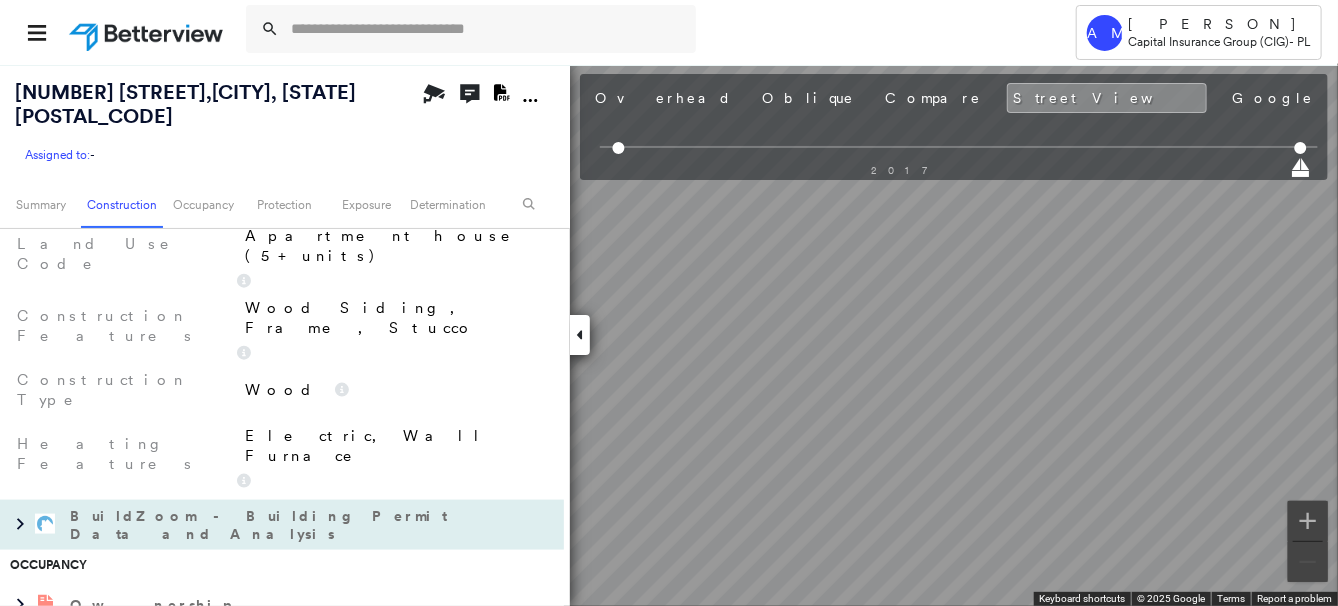 click on "BuildZoom - Building Permit Data and Analysis" at bounding box center (262, 525) 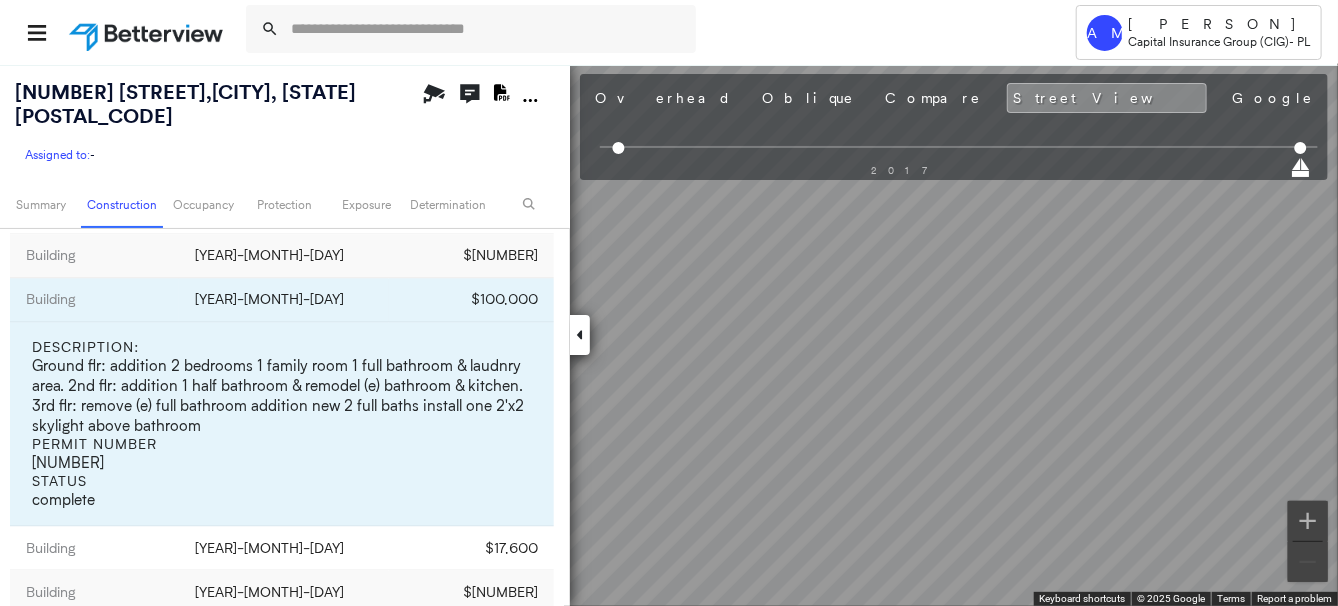 scroll, scrollTop: 2311, scrollLeft: 0, axis: vertical 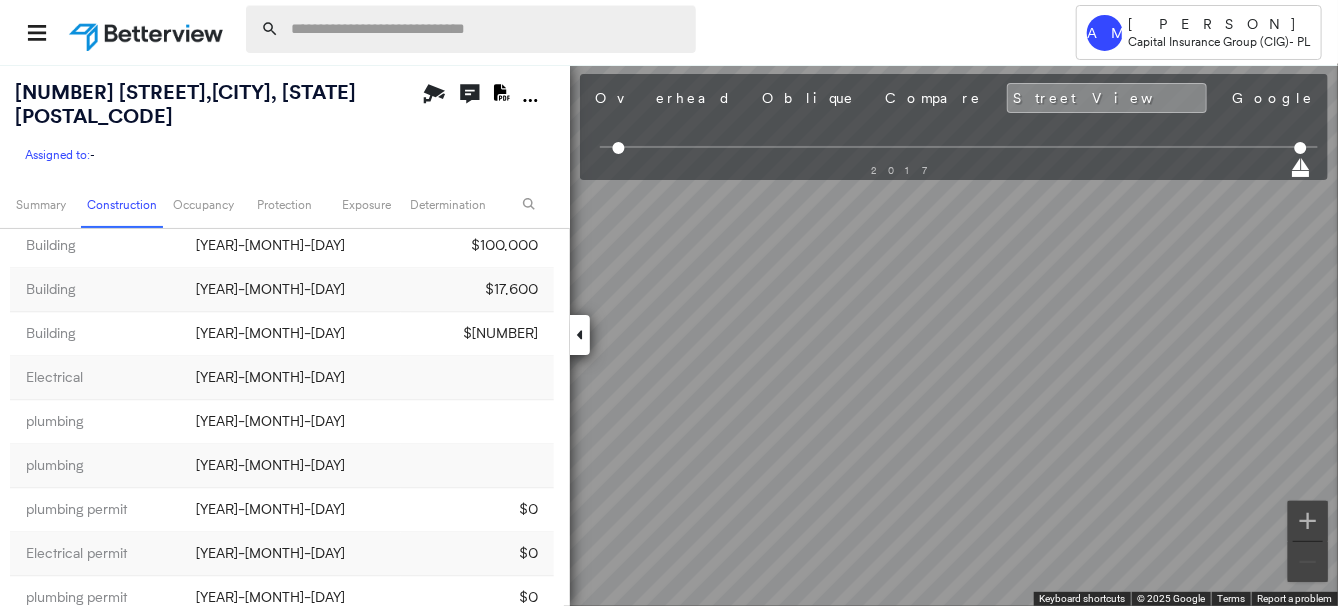 click at bounding box center (487, 29) 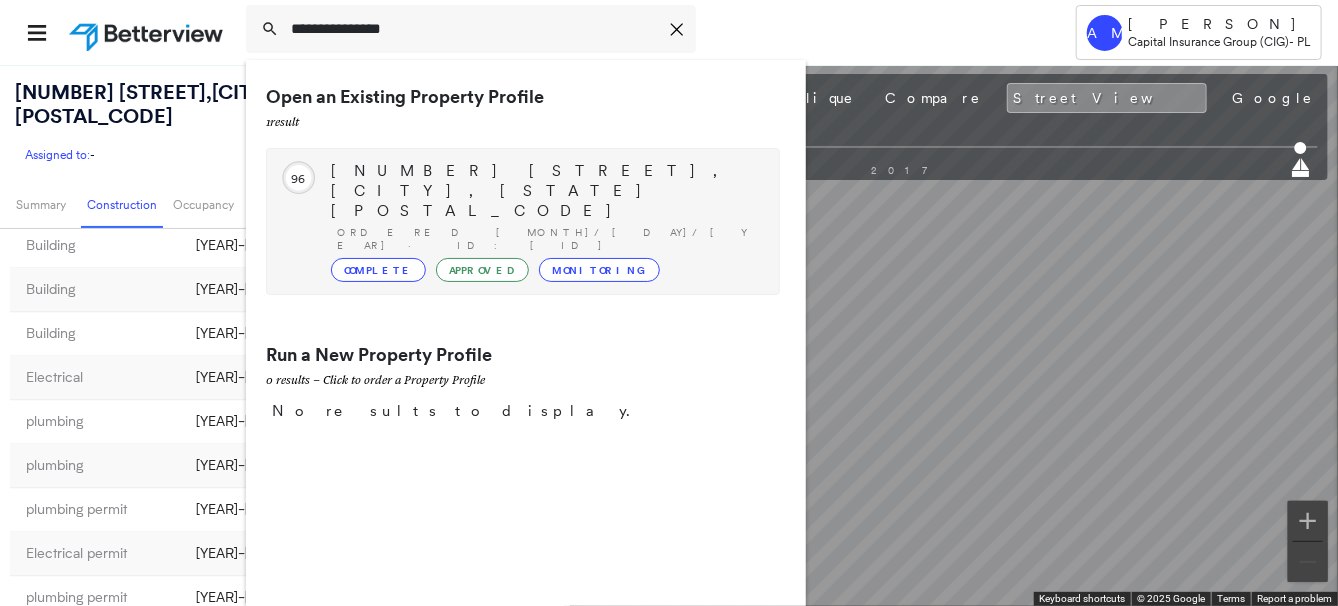 type on "**********" 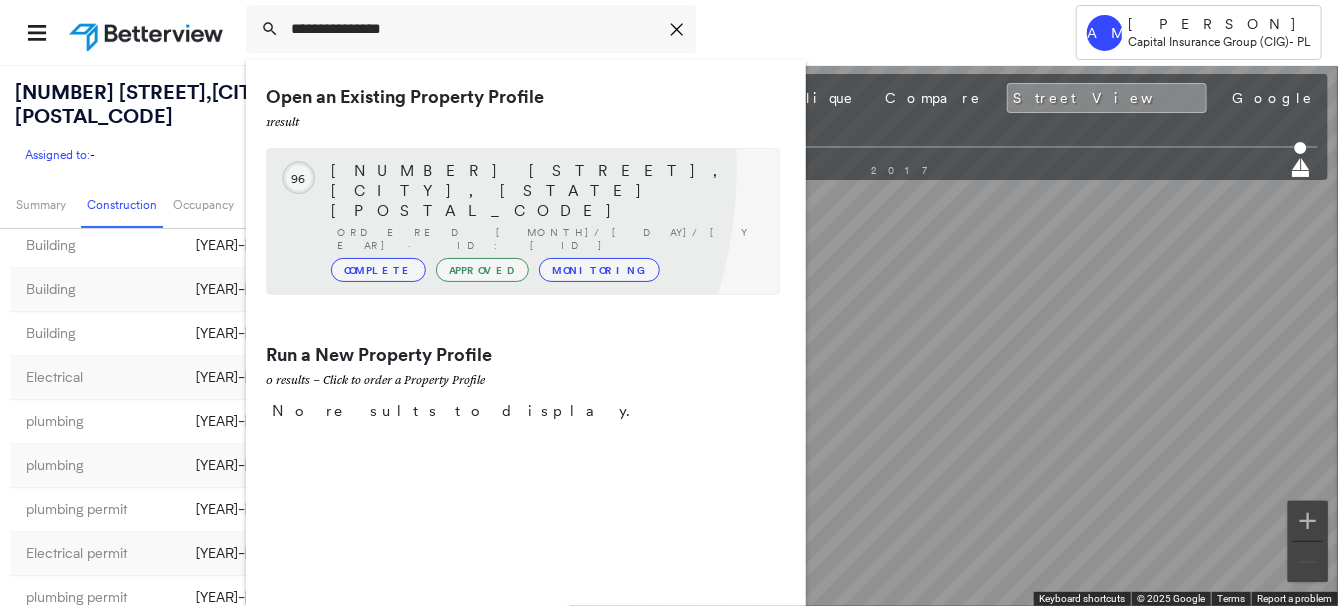 click 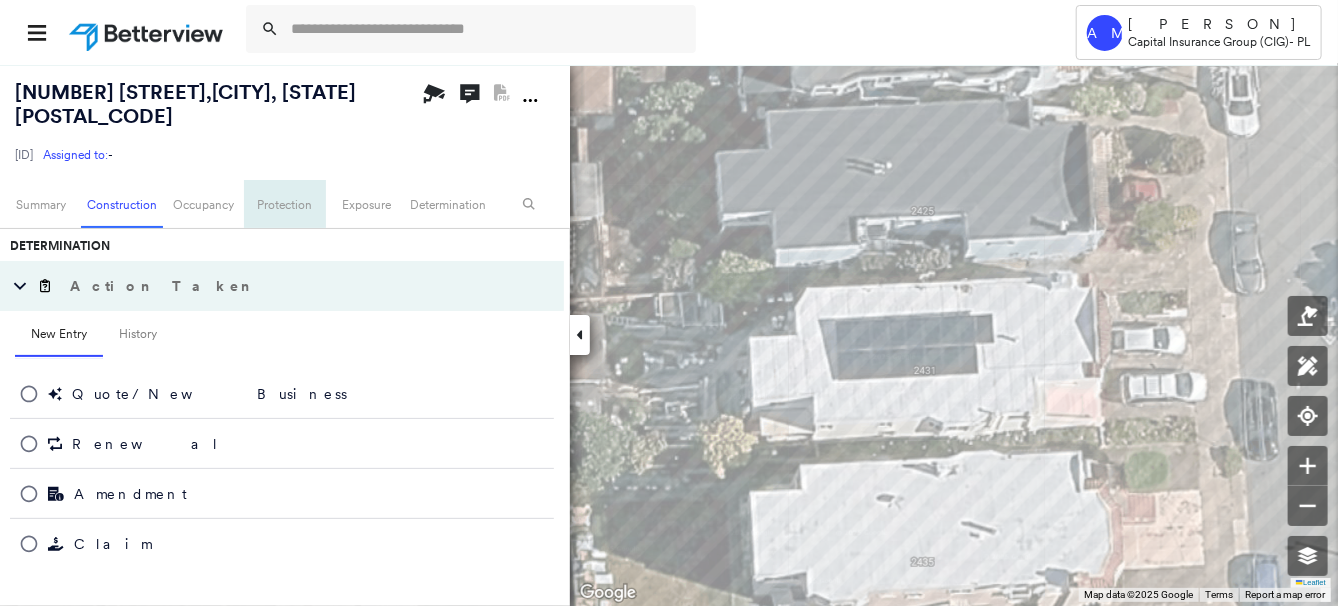 scroll, scrollTop: 368, scrollLeft: 0, axis: vertical 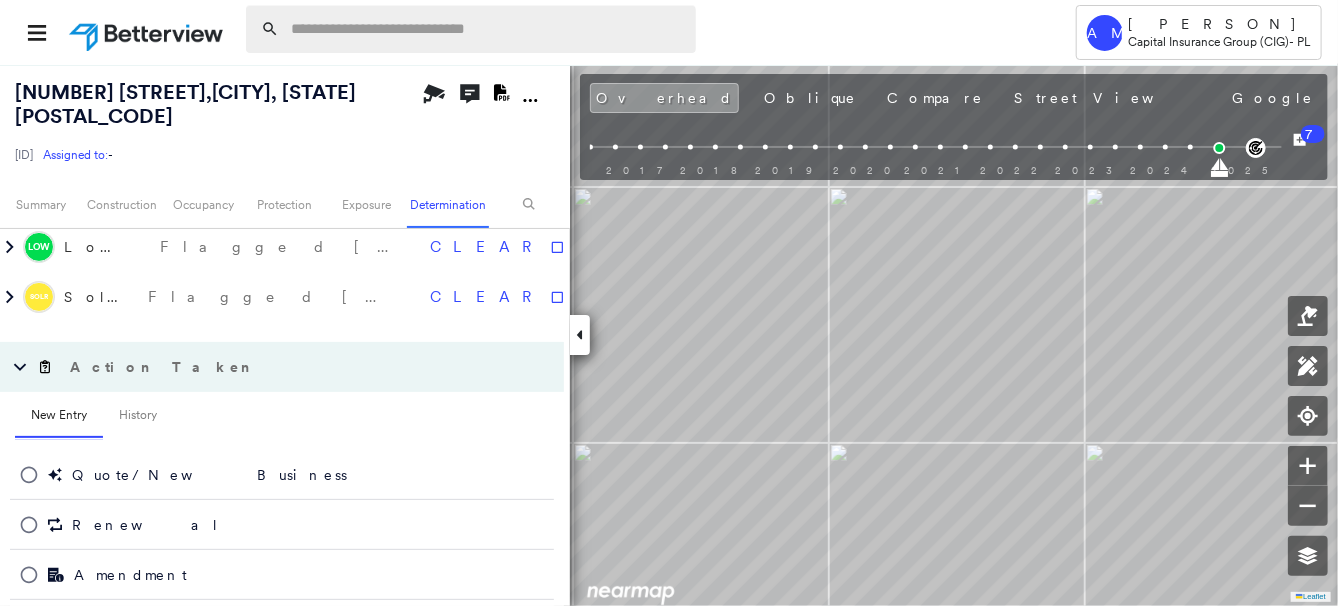 click at bounding box center (487, 29) 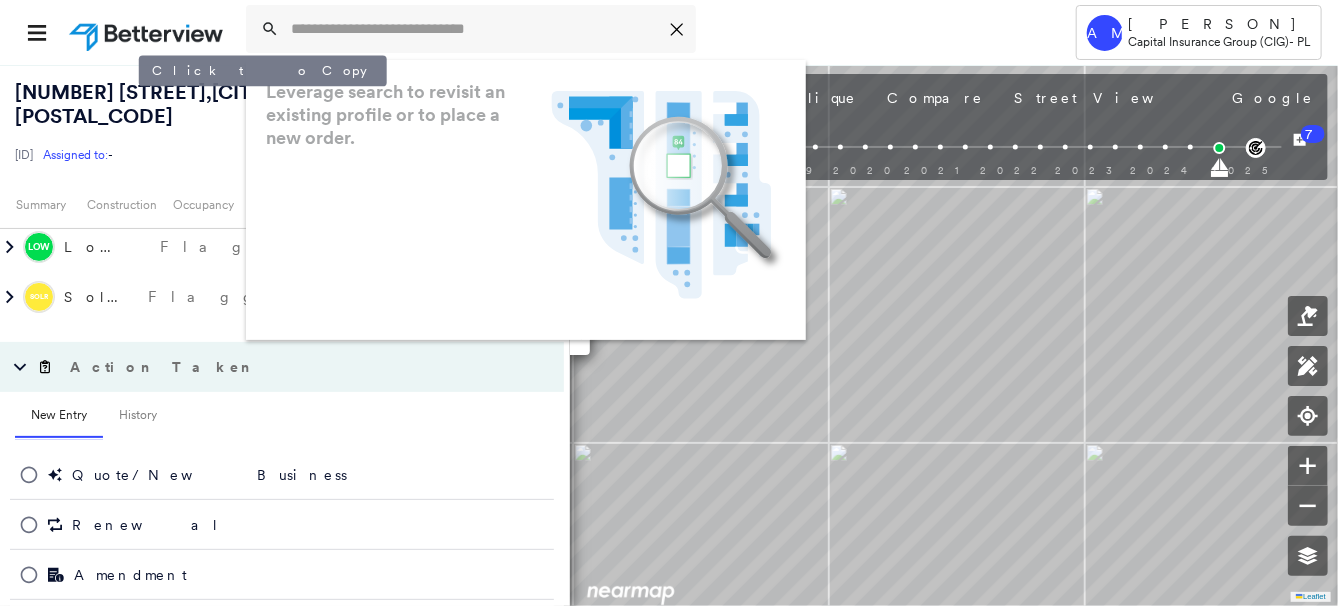 click on "2431  20th Ave ,  San Francisco, CA 94116" at bounding box center (185, 104) 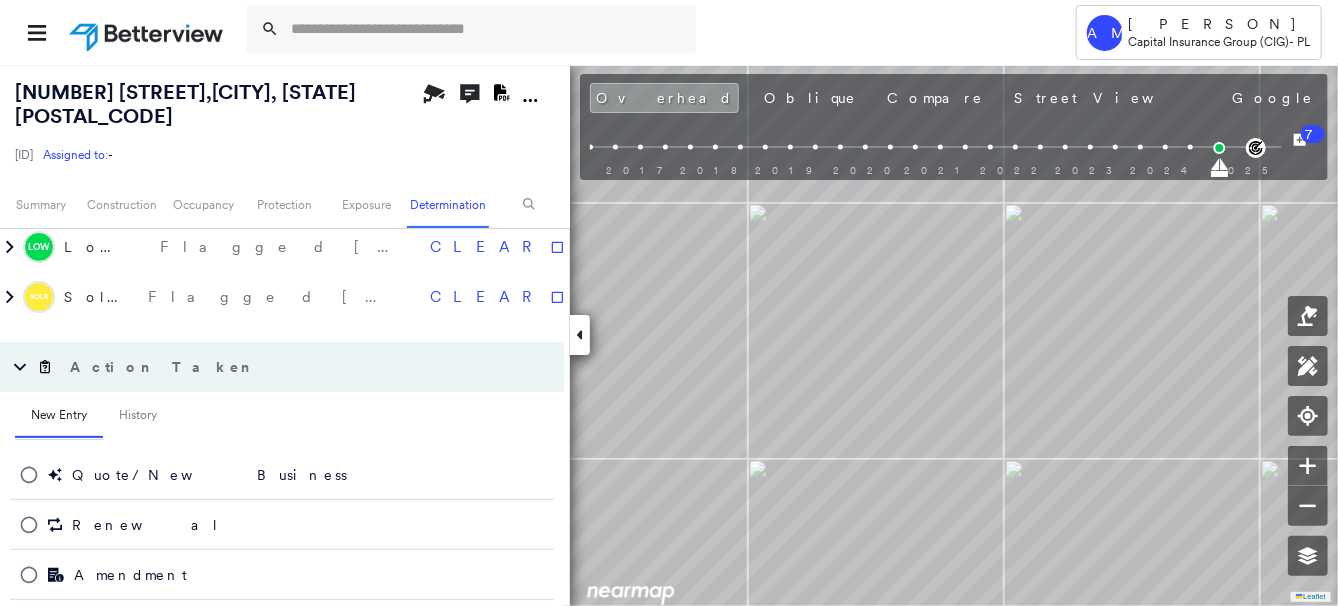 click on "[MONTH] [DAY], [YEAR]" at bounding box center [1660, 100] 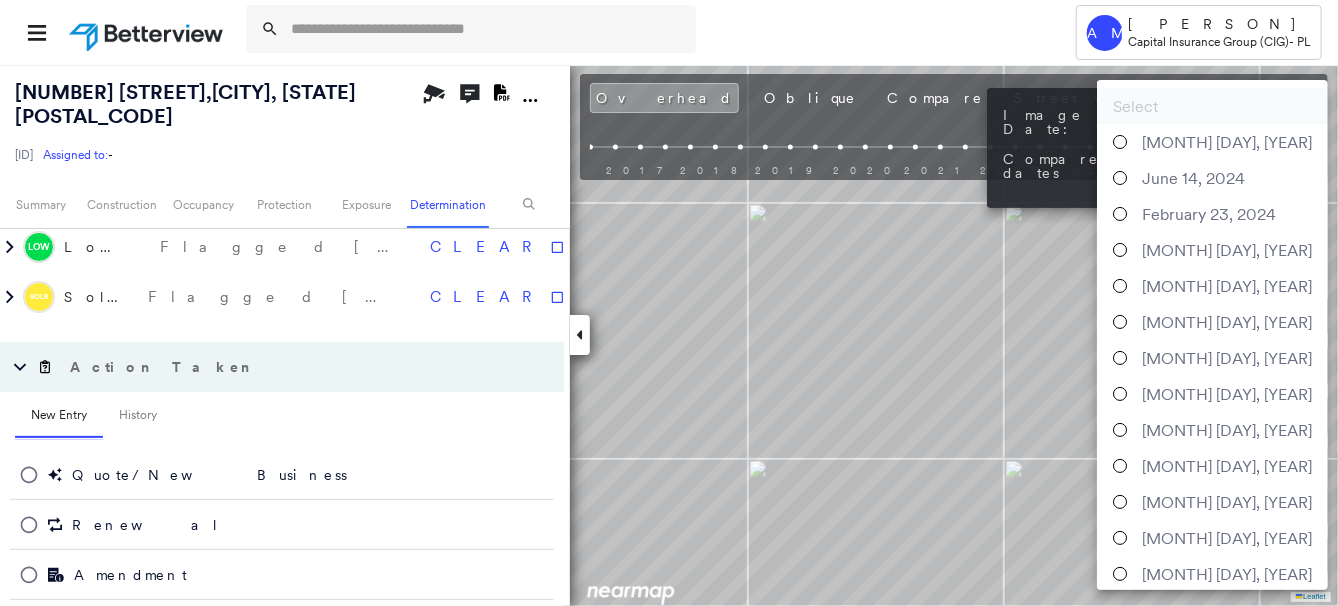 click on "Tower AM April MacLean Capital Insurance Group (CIG)  -   PL 2431  20th Ave ,  San Francisco, CA 94116 3-HOC-1-2171706 Assigned to:  - Assigned to:  - 3-HOC-1-2171706 Assigned to:  - Open Comments Download PDF Report Summary Construction Occupancy Protection Exposure Determination Overhead Obliques Street View Roof Spotlight™ Index :  96 out of 100 0 100 25 50 75 1 Building Roof Scores 1 Buildings Policy Information :  3-HOC-1-2171706 Flags :  2 (0 cleared, 2 uncleared) Construction Roof Spotlights :  Ponding, Staining, Solar Panels, Chimney, Vent Property Features :  Car, Yard Debris Roof Size & Shape :  1 building  - Flat | Roof Coating Assessor and MLS Details BuildZoom - Building Permit Data and Analysis Occupancy Ownership Place Detail Protection Protection Exposure FEMA Risk Index Flood Regional Hazard: 2   out of  5 Additional Perils Guidewire HazardHub Determination Flags :  2 (0 cleared, 2 uncleared) Uncleared Flags (2) Cleared Flags  (0) Low Low Priority Flagged 07/30/25 Clear SOLR Solar Panels 7" at bounding box center (669, 303) 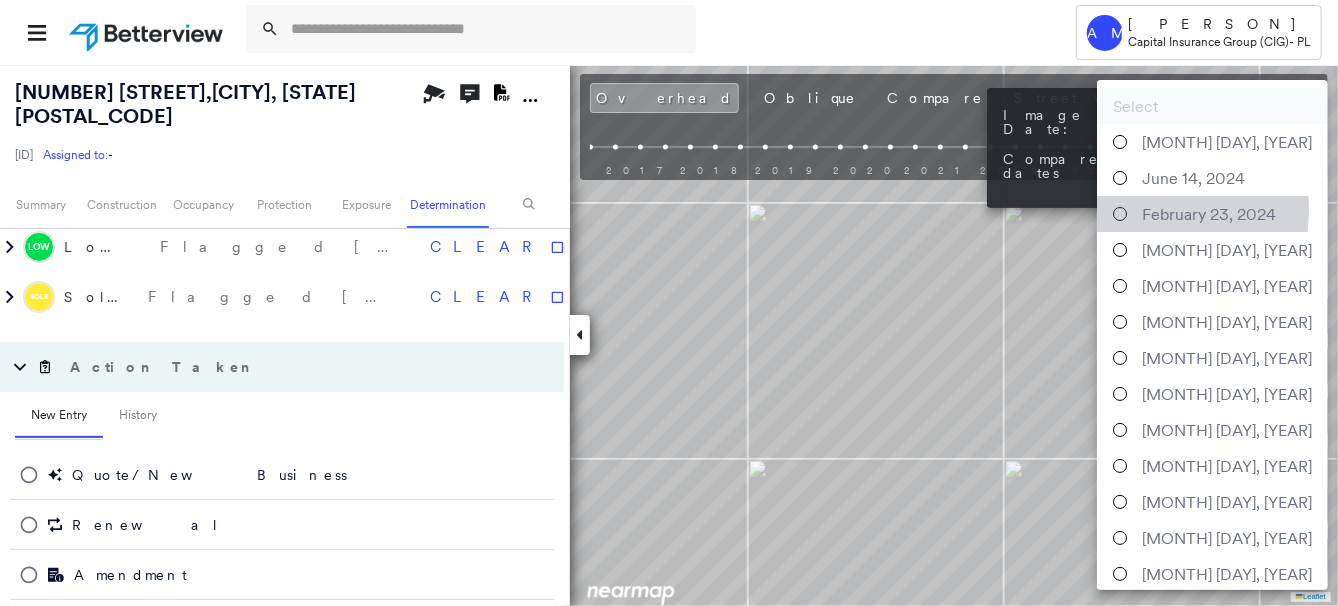 click at bounding box center (1120, 214) 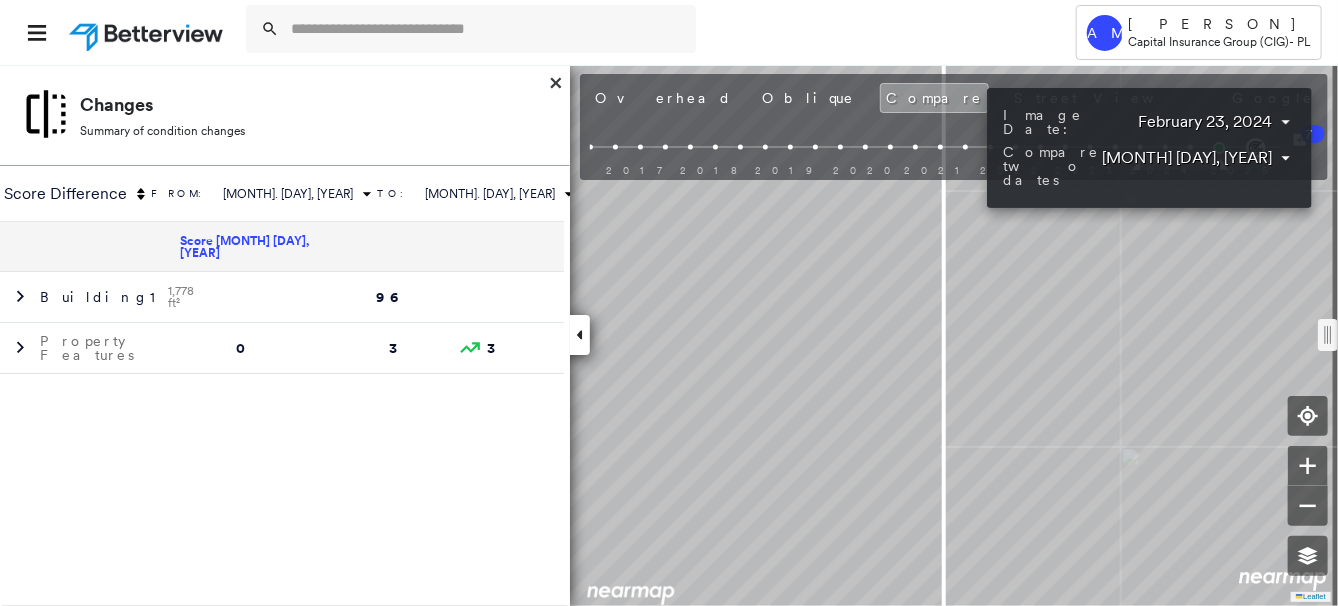 scroll, scrollTop: 1244, scrollLeft: 0, axis: vertical 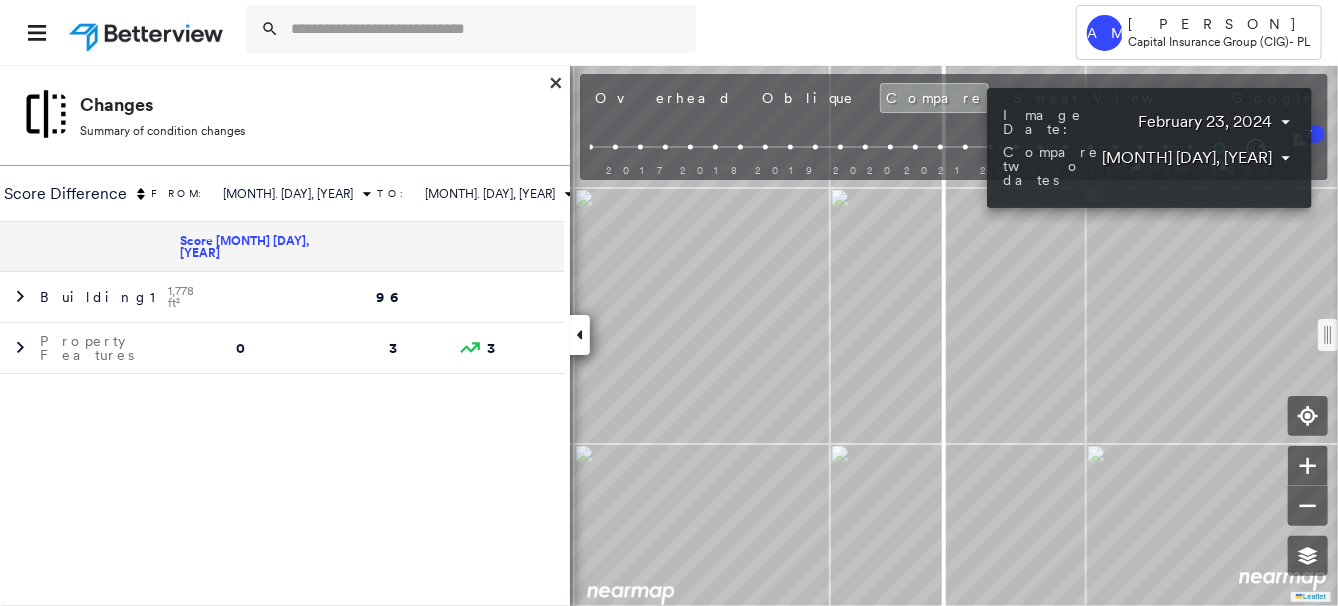 drag, startPoint x: 729, startPoint y: 513, endPoint x: 739, endPoint y: 452, distance: 61.81424 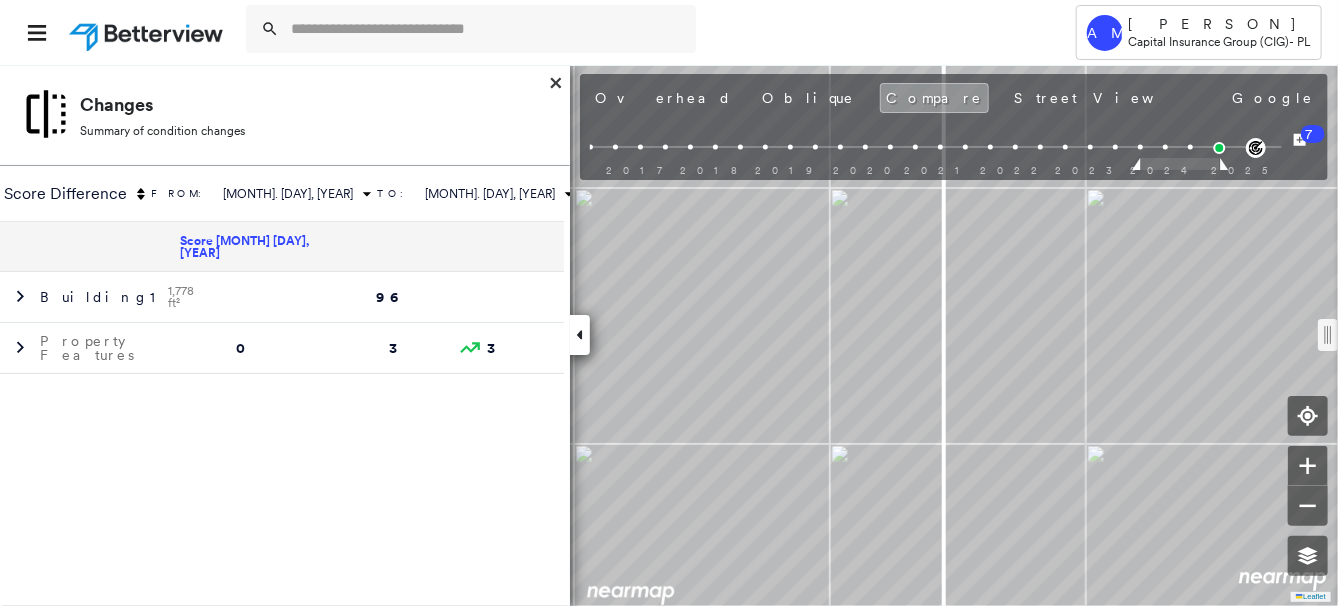 click on "February 23, 2024" at bounding box center [1575, 95] 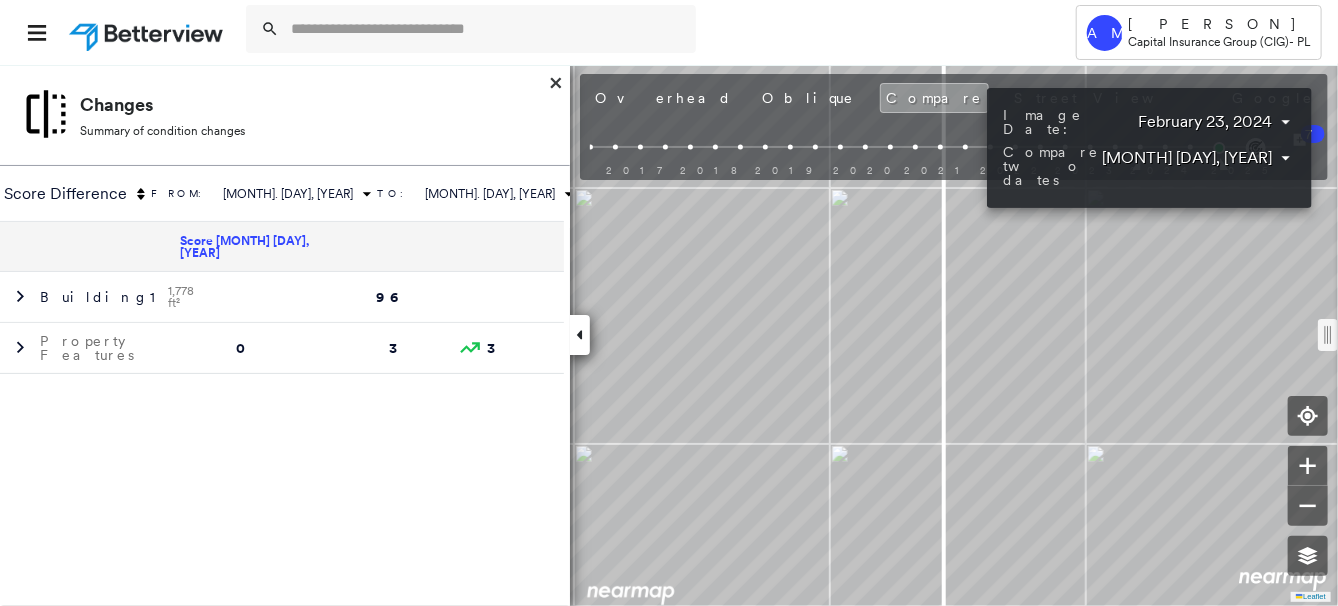 click on "Tower AM April MacLean Capital Insurance Group (CIG)  -   PL 2431  20th Ave ,  San Francisco, CA 94116 3-HOC-1-2171706 Assigned to:  - Assigned to:  - 3-HOC-1-2171706 Assigned to:  - Open Comments Download PDF Report Summary Construction Occupancy Protection Exposure Determination Looking for roof spotlights? Analyze this date Overhead Obliques Street View Roof Spotlight™ Index 0 100 25 50 75 1 Building Roof Scores 0 Buildings Policy Information :  3-HOC-1-2171706 Flags :  2 (0 cleared, 2 uncleared) Construction Assessor and MLS Details BuildZoom - Building Permit Data and Analysis Occupancy Ownership Place Detail Protection Protection Exposure FEMA Risk Index Flood Regional Hazard: 2   out of  5 Additional Perils Guidewire HazardHub Determination Flags :  2 (0 cleared, 2 uncleared) Uncleared Flags (2) Cleared Flags  (0) Low Low Priority Flagged 07/30/25 Clear SOLR Solar Panels Flagged 07/30/25 Clear Action Taken New Entry History Quote/New Business Terms & Conditions Added ACV Endorsement General Save Save" at bounding box center [669, 303] 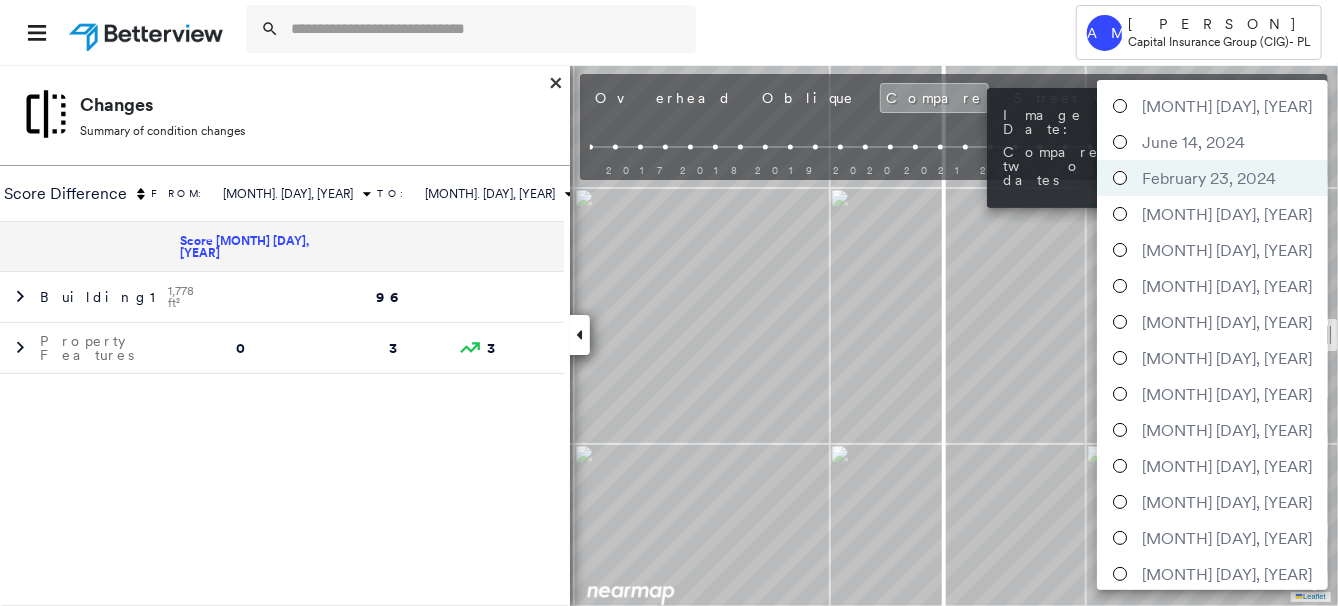 click at bounding box center [1120, 250] 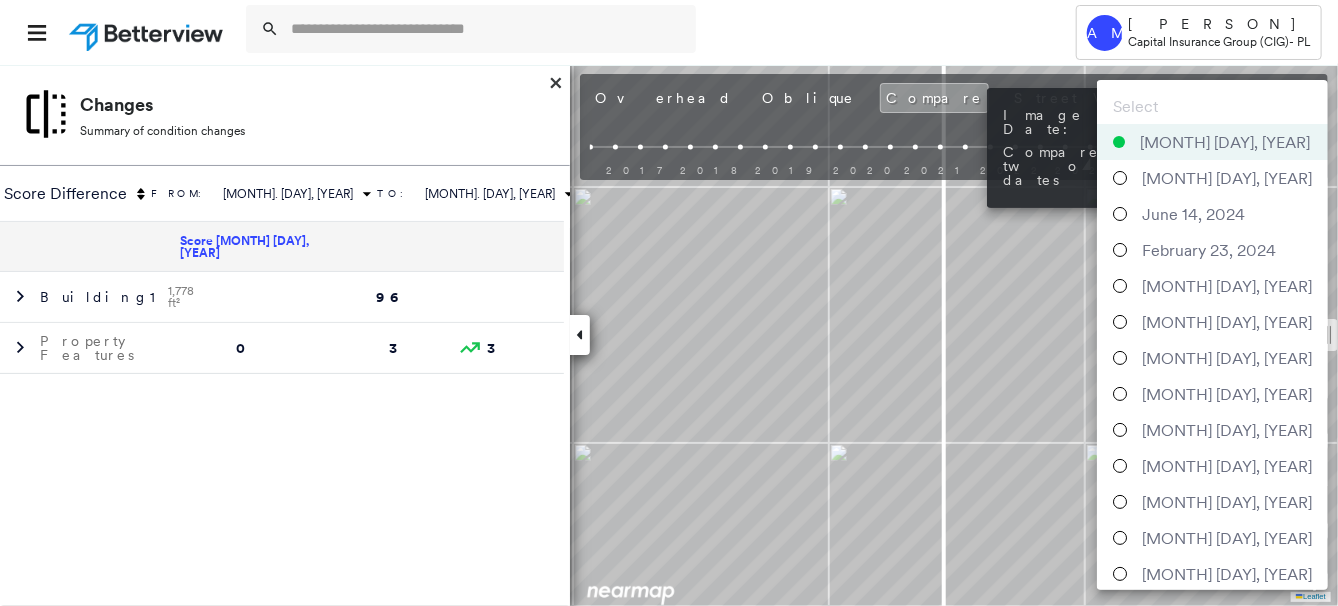 click on "Tower AM April MacLean Capital Insurance Group (CIG)  -   PL 2431  20th Ave ,  San Francisco, CA 94116 3-HOC-1-2171706 Assigned to:  - Assigned to:  - 3-HOC-1-2171706 Assigned to:  - Open Comments Download PDF Report Summary Construction Occupancy Protection Exposure Determination Looking for roof spotlights? Analyze this date Overhead Obliques Street View Roof Spotlight™ Index 0 100 25 50 75 1 Building Roof Scores 0 Buildings Policy Information :  3-HOC-1-2171706 Flags :  2 (0 cleared, 2 uncleared) Construction Assessor and MLS Details BuildZoom - Building Permit Data and Analysis Occupancy Ownership Place Detail Protection Protection Exposure FEMA Risk Index Flood Regional Hazard: 2   out of  5 Additional Perils Guidewire HazardHub Determination Flags :  2 (0 cleared, 2 uncleared) Uncleared Flags (2) Cleared Flags  (0) Low Low Priority Flagged 07/30/25 Clear SOLR Solar Panels Flagged 07/30/25 Clear Action Taken New Entry History Quote/New Business Terms & Conditions Added ACV Endorsement General Save Save" at bounding box center (669, 303) 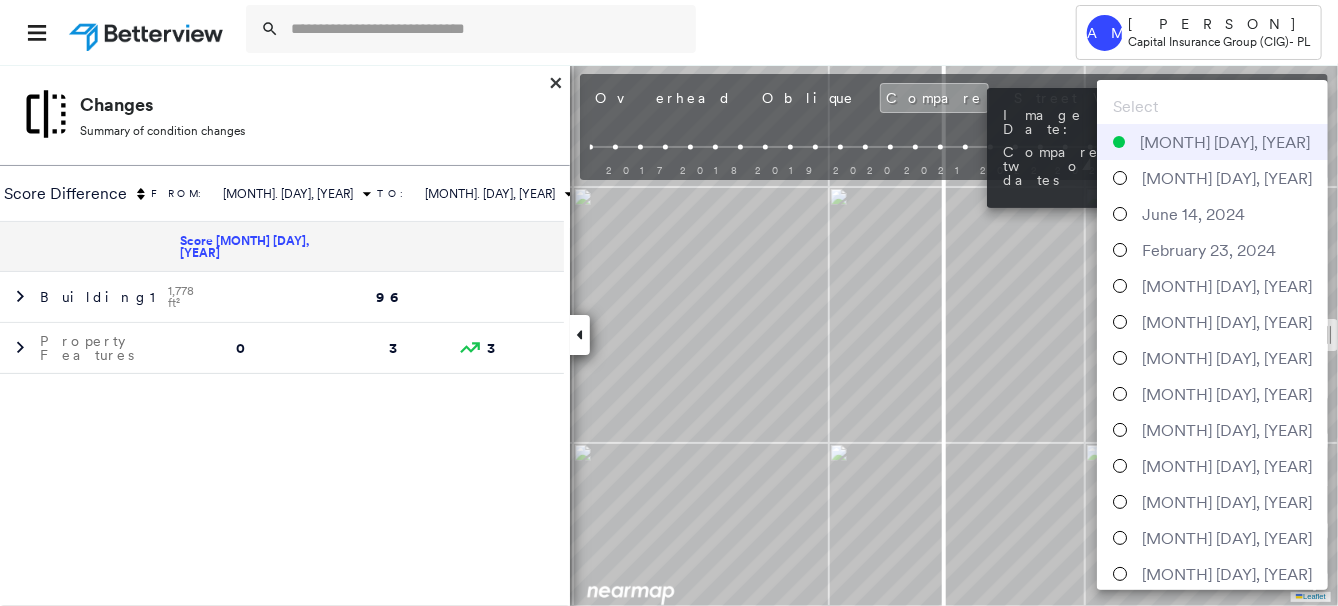 click on "[MONTH] [DAY], [YEAR]" at bounding box center [1212, 142] 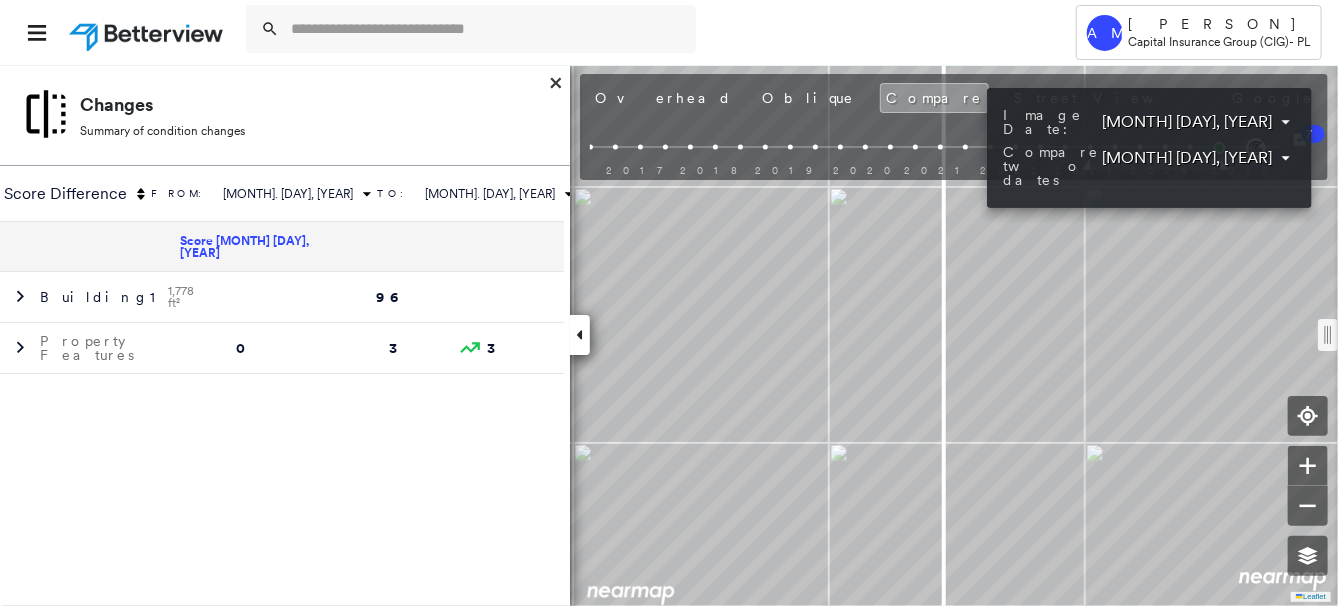 click on "**********" at bounding box center [1149, 122] 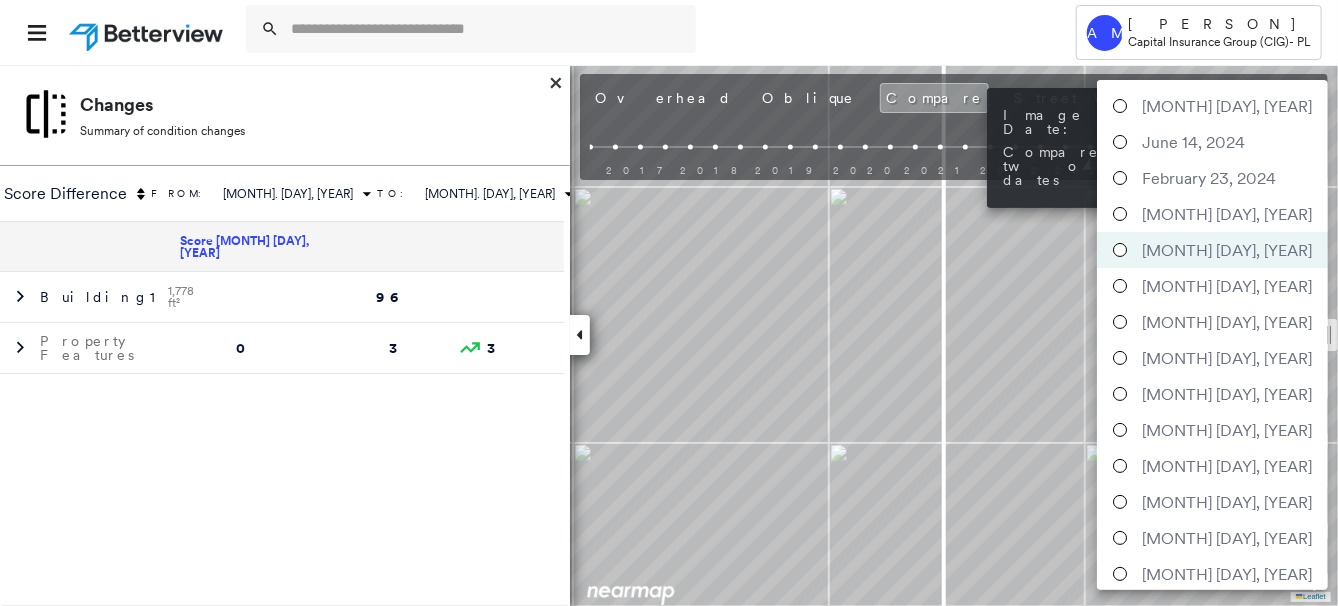 click on "Tower AM April MacLean Capital Insurance Group (CIG)  -   PL 2431  20th Ave ,  San Francisco, CA 94116 3-HOC-1-2171706 Assigned to:  - Assigned to:  - 3-HOC-1-2171706 Assigned to:  - Open Comments Download PDF Report Summary Construction Occupancy Protection Exposure Determination Looking for roof spotlights? Analyze this date Overhead Obliques Street View Roof Spotlight™ Index 0 100 25 50 75 1 Building Roof Scores 0 Buildings Policy Information :  3-HOC-1-2171706 Flags :  2 (0 cleared, 2 uncleared) Construction Assessor and MLS Details BuildZoom - Building Permit Data and Analysis Occupancy Ownership Place Detail Protection Protection Exposure FEMA Risk Index Flood Regional Hazard: 2   out of  5 Additional Perils Guidewire HazardHub Determination Flags :  2 (0 cleared, 2 uncleared) Uncleared Flags (2) Cleared Flags  (0) Low Low Priority Flagged 07/30/25 Clear SOLR Solar Panels Flagged 07/30/25 Clear Action Taken New Entry History Quote/New Business Terms & Conditions Added ACV Endorsement General Save Save" at bounding box center (669, 303) 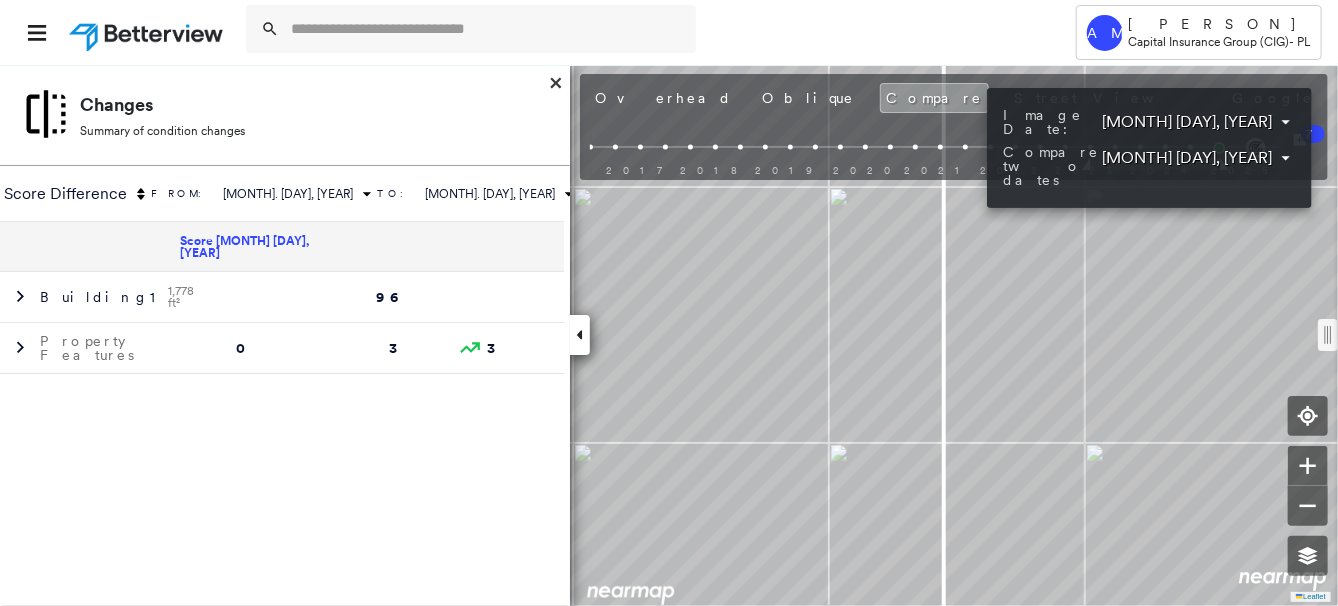 click at bounding box center (669, 303) 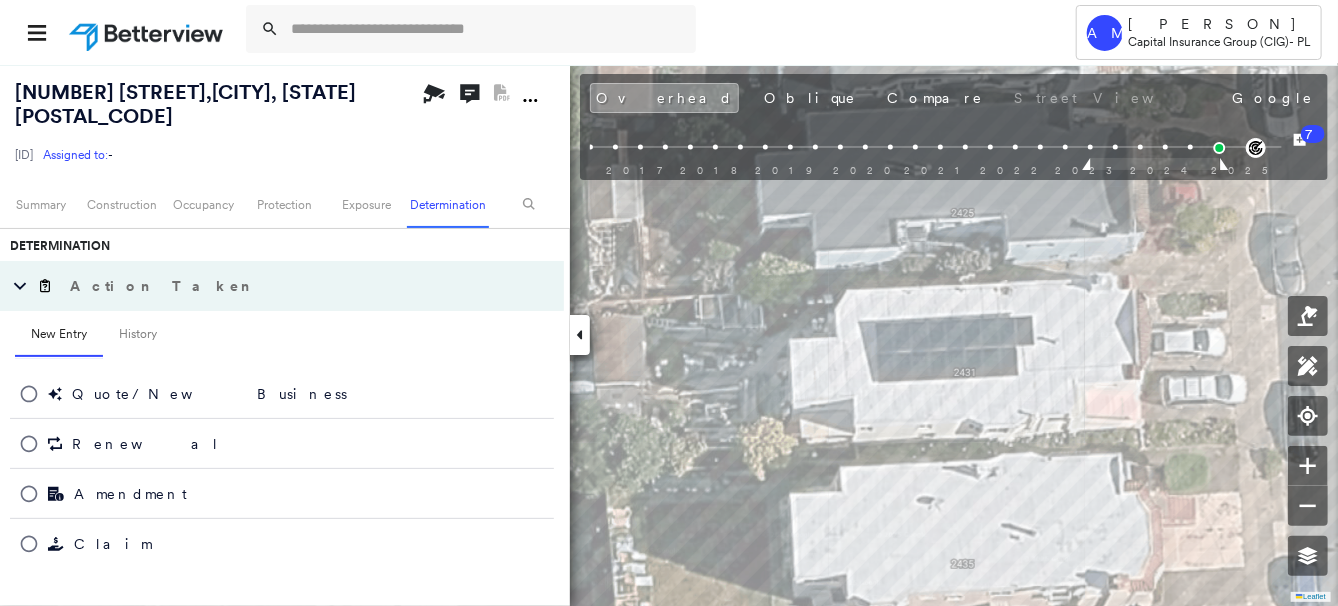 scroll, scrollTop: 868, scrollLeft: 0, axis: vertical 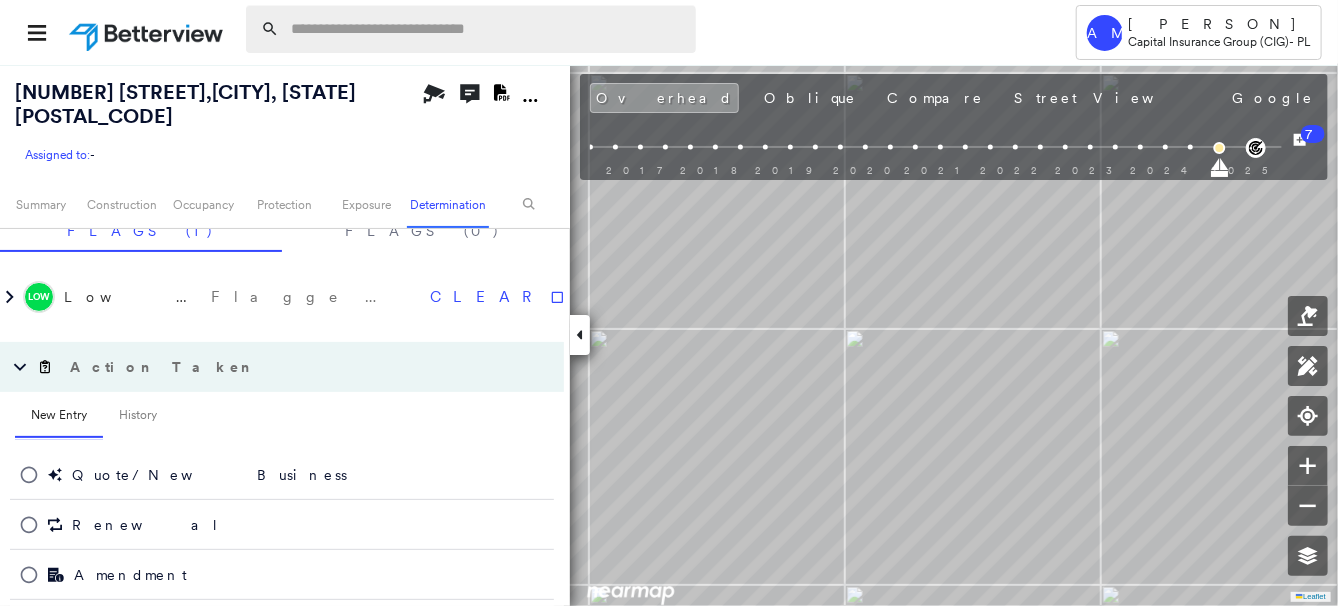 click at bounding box center (487, 29) 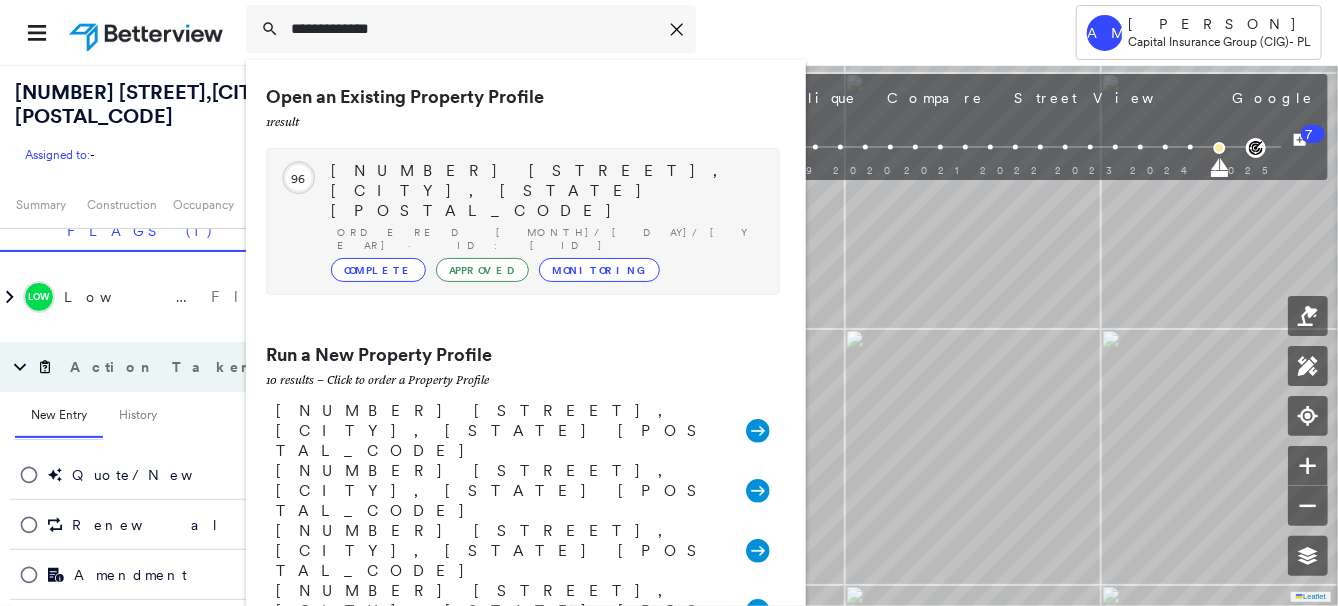 type on "**********" 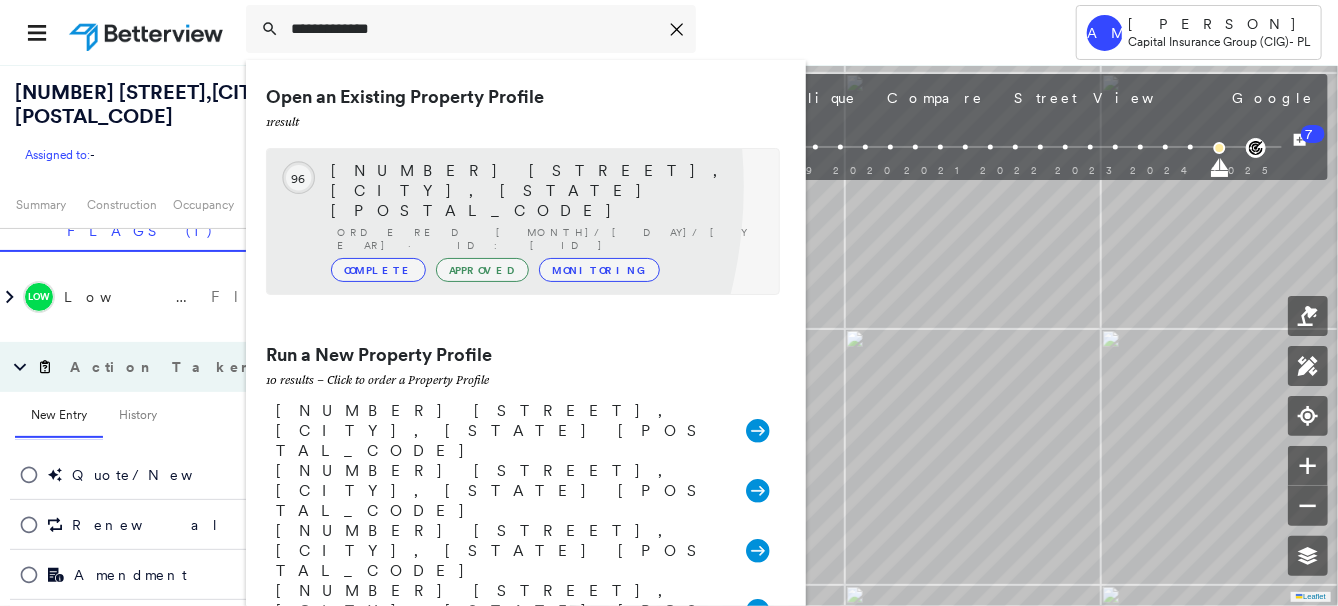click on "96" 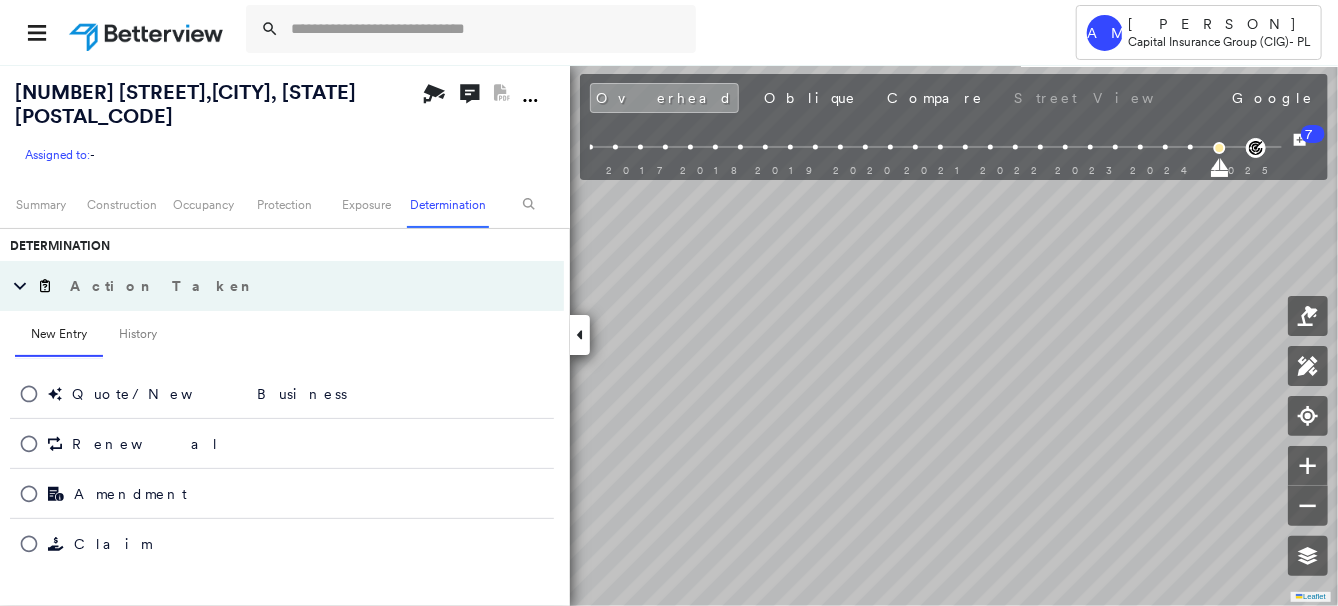 scroll, scrollTop: 868, scrollLeft: 0, axis: vertical 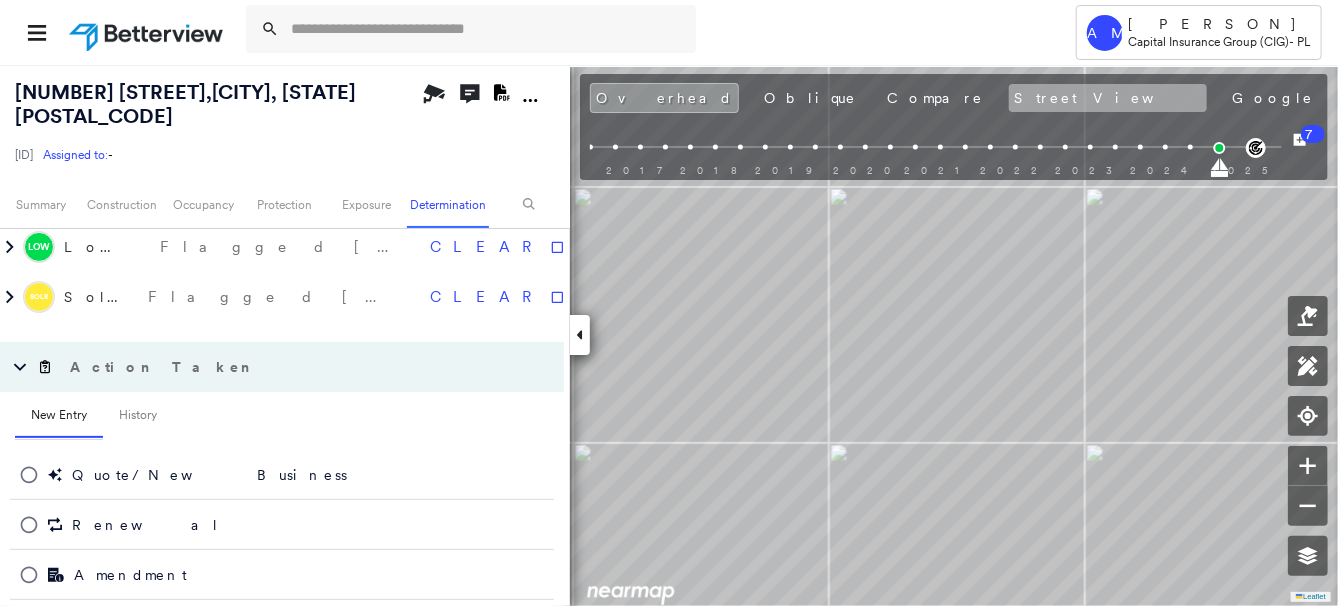 click on "Street View" at bounding box center [1108, 98] 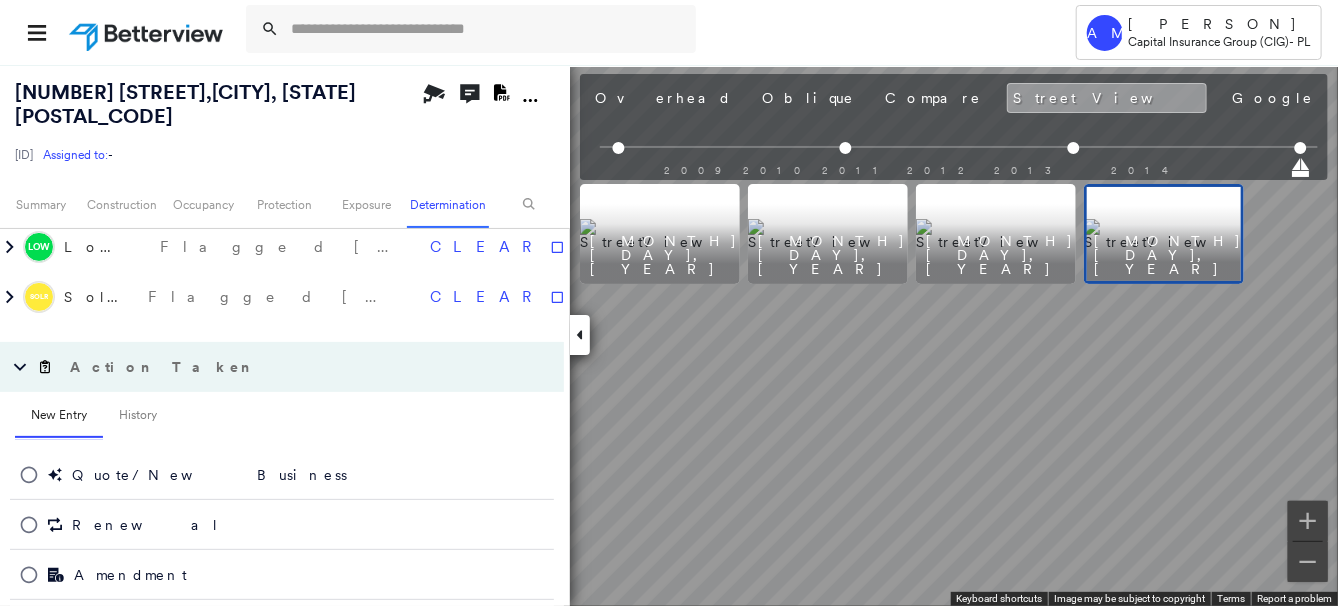 scroll, scrollTop: 0, scrollLeft: 0, axis: both 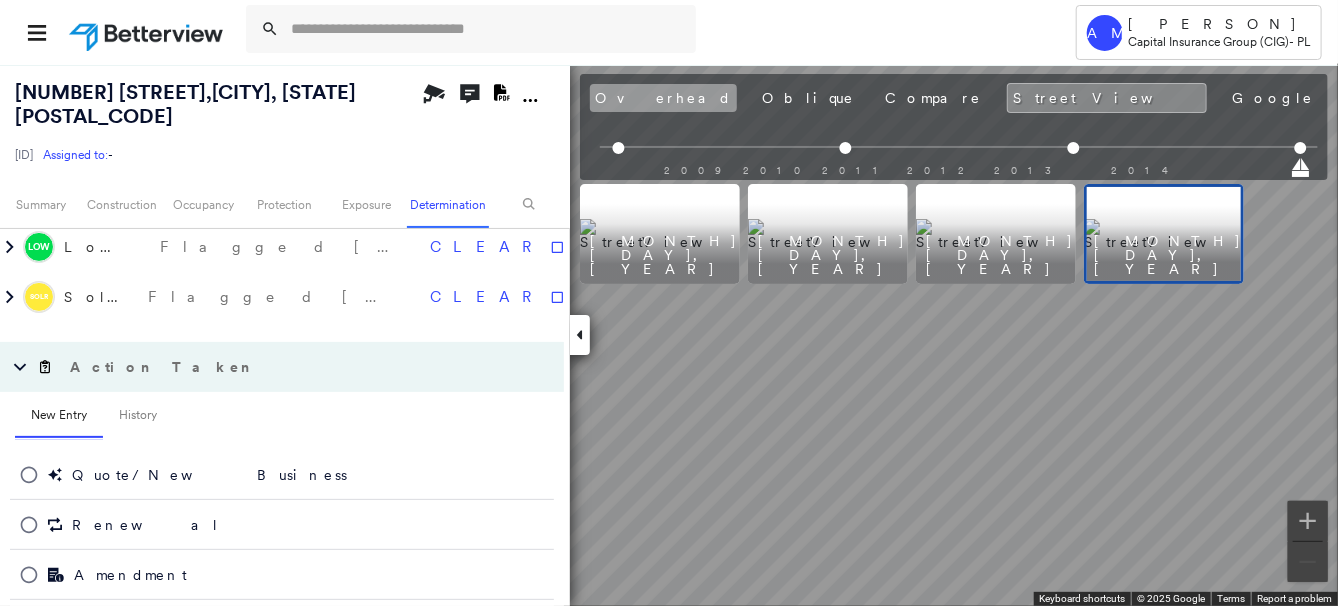 click on "Overhead" at bounding box center (663, 98) 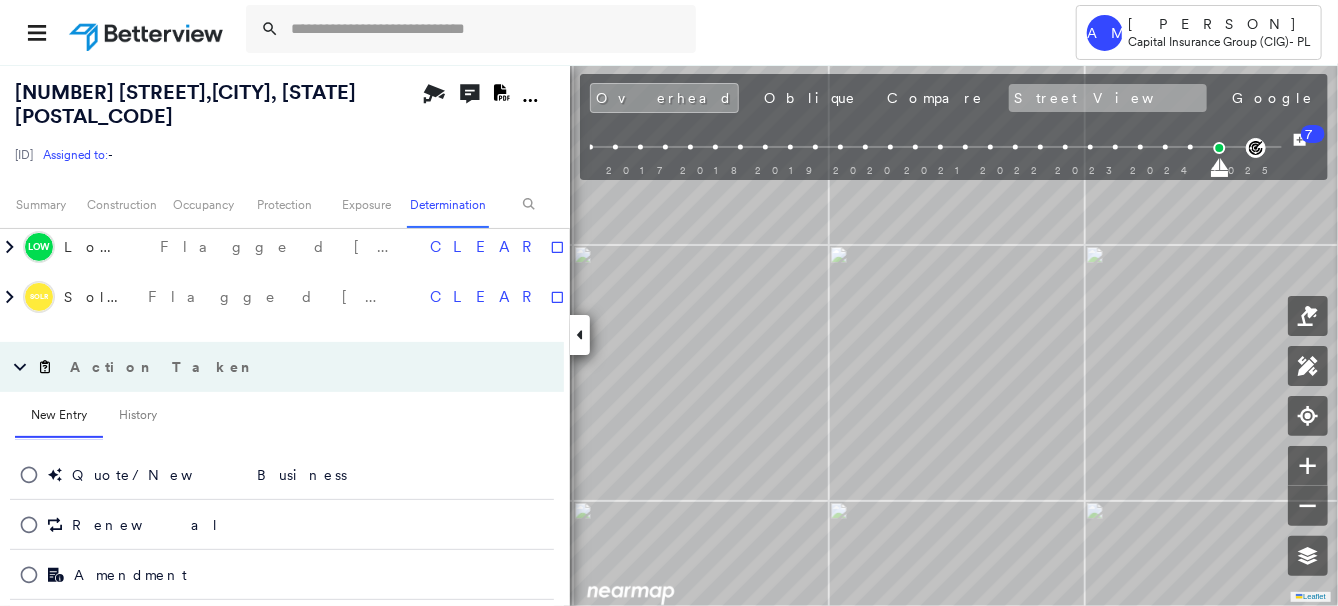click on "Street View" at bounding box center [1108, 98] 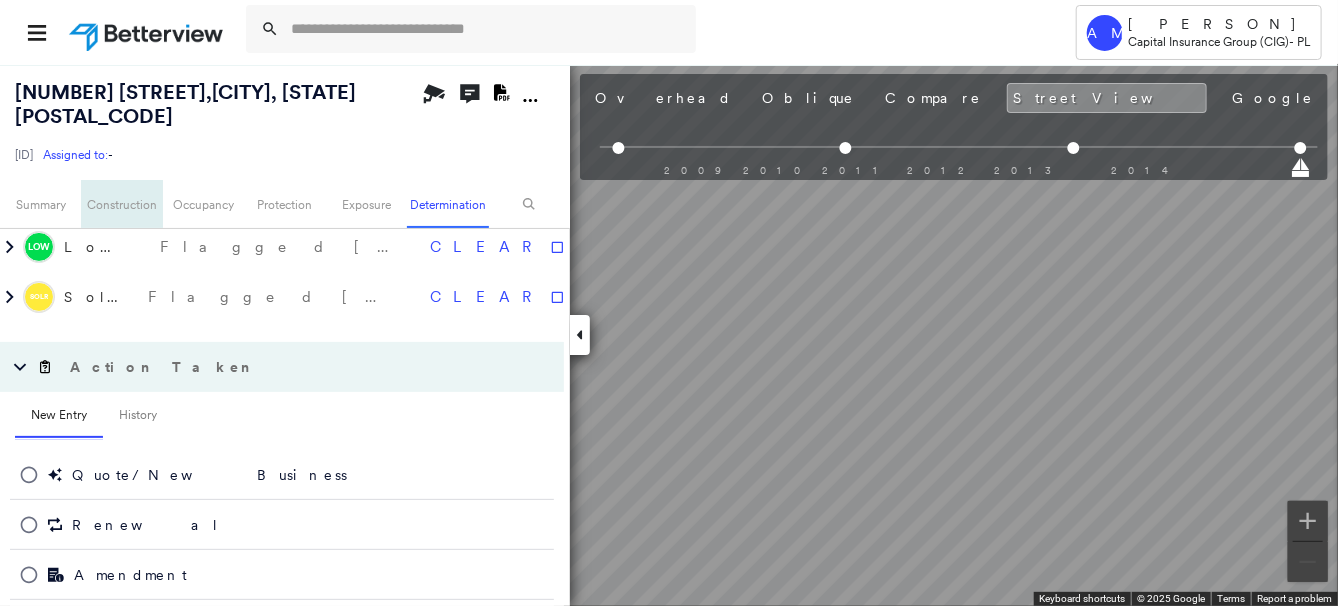 scroll, scrollTop: 0, scrollLeft: 0, axis: both 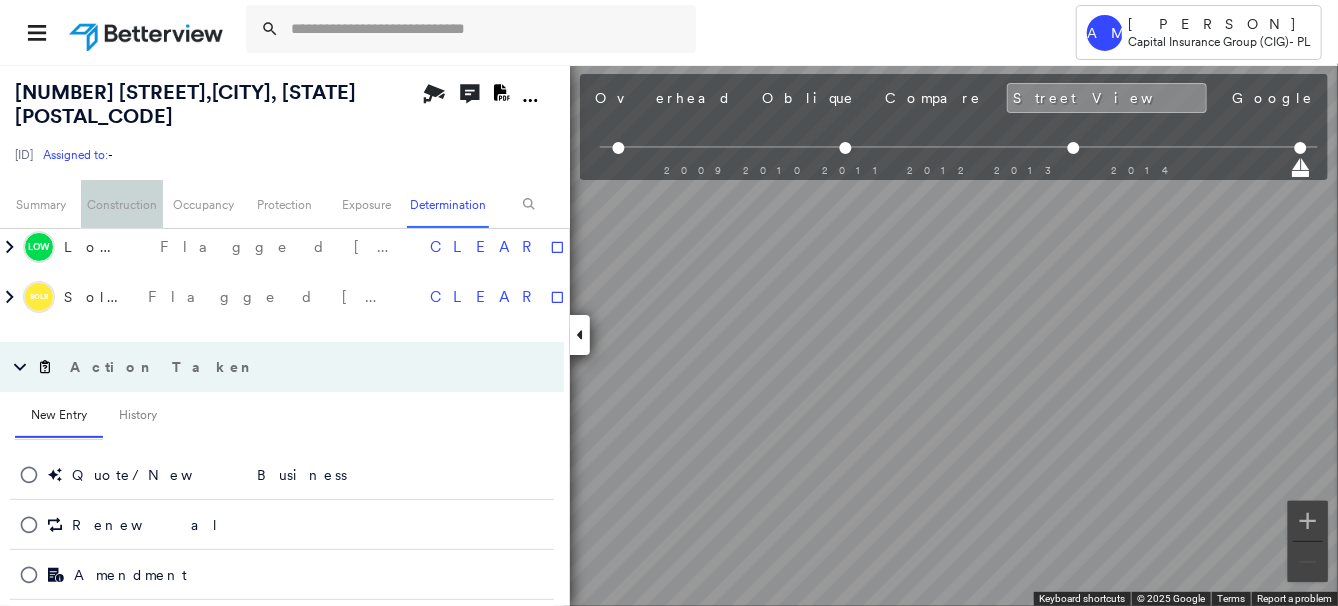 click on "Construction" at bounding box center (121, 204) 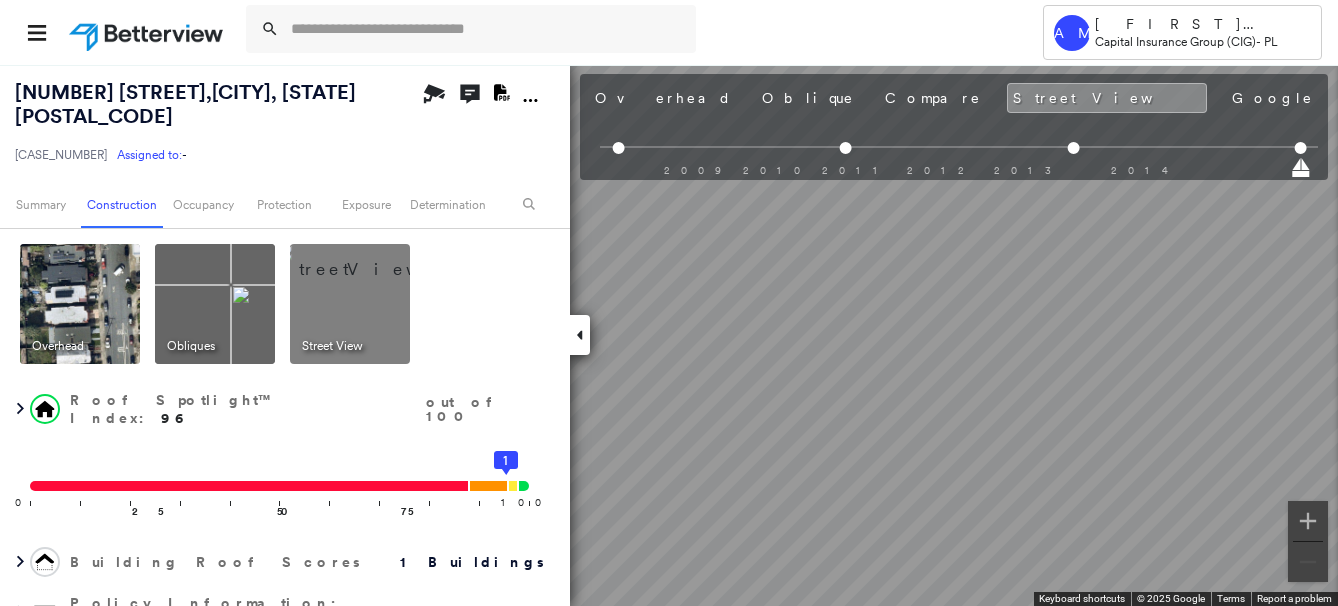 scroll, scrollTop: 0, scrollLeft: 0, axis: both 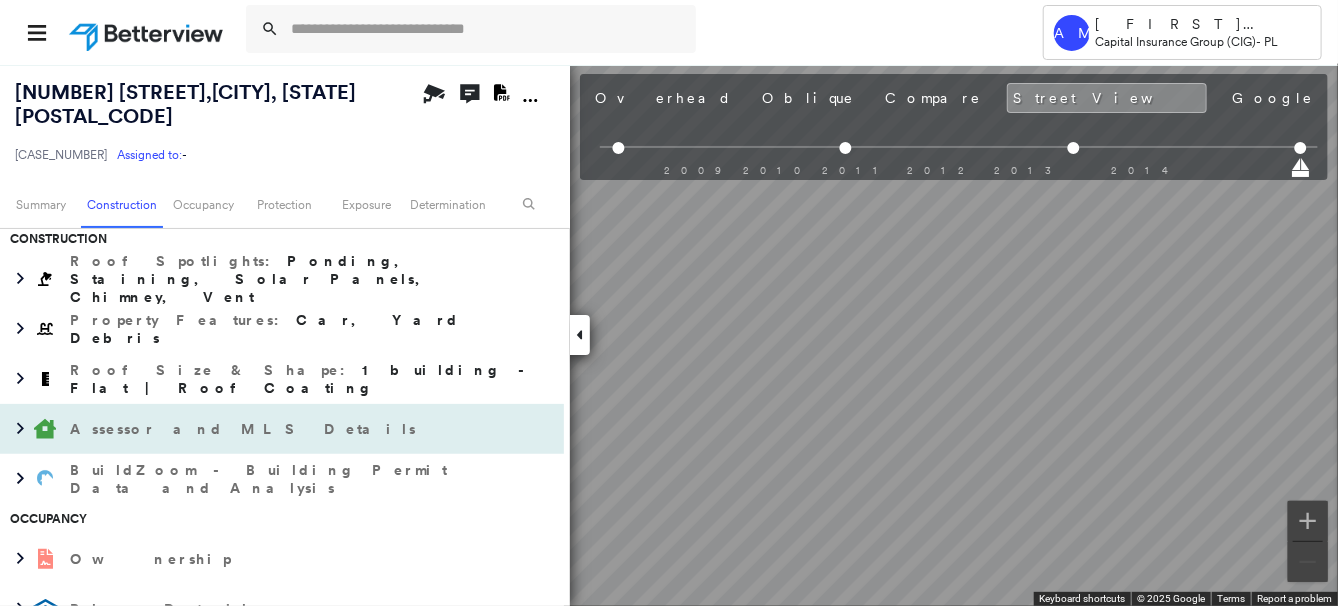 click on "Assessor and MLS Details" at bounding box center [245, 429] 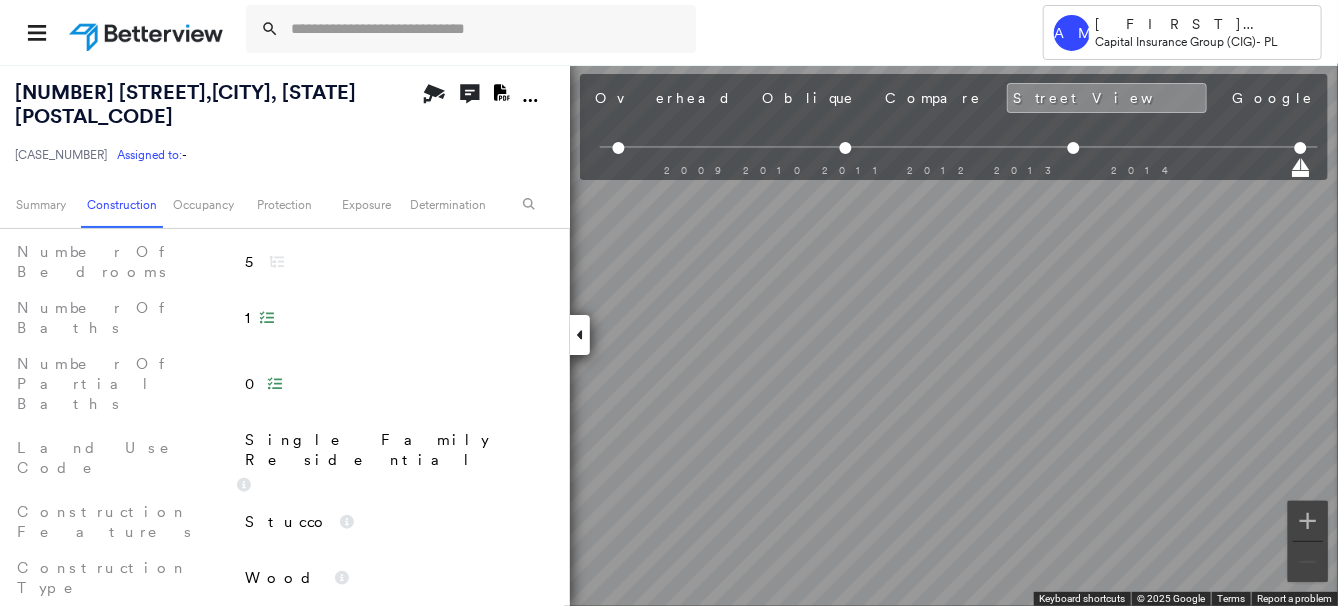 scroll, scrollTop: 963, scrollLeft: 0, axis: vertical 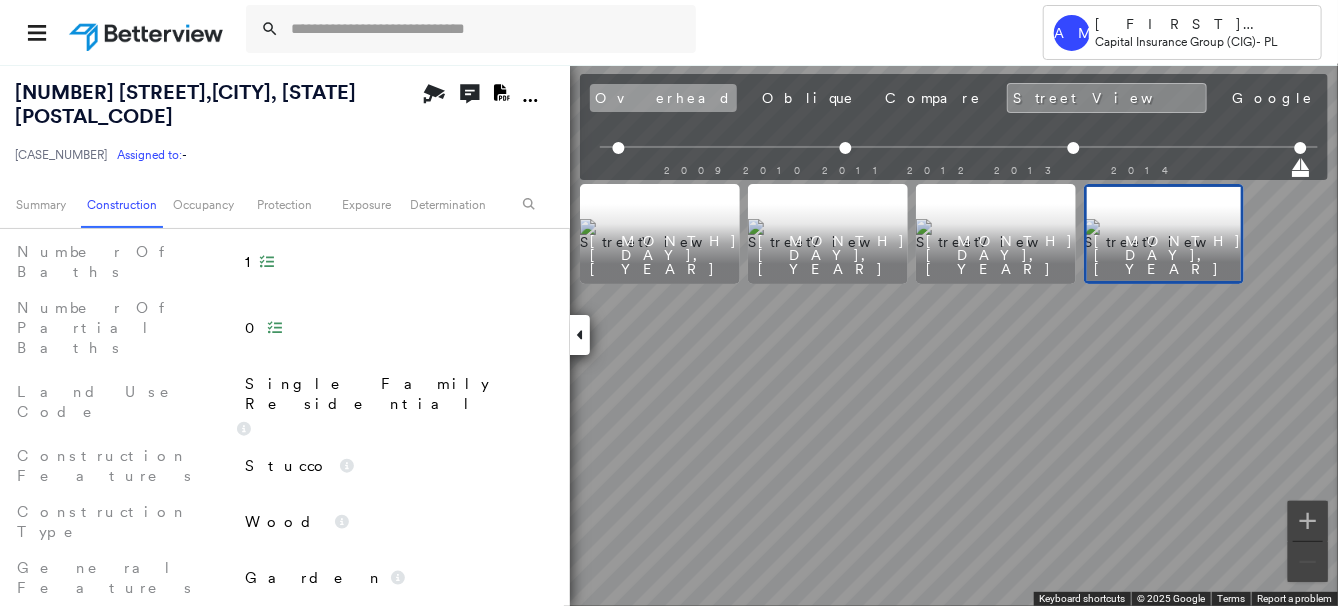 click on "Overhead" at bounding box center (663, 98) 